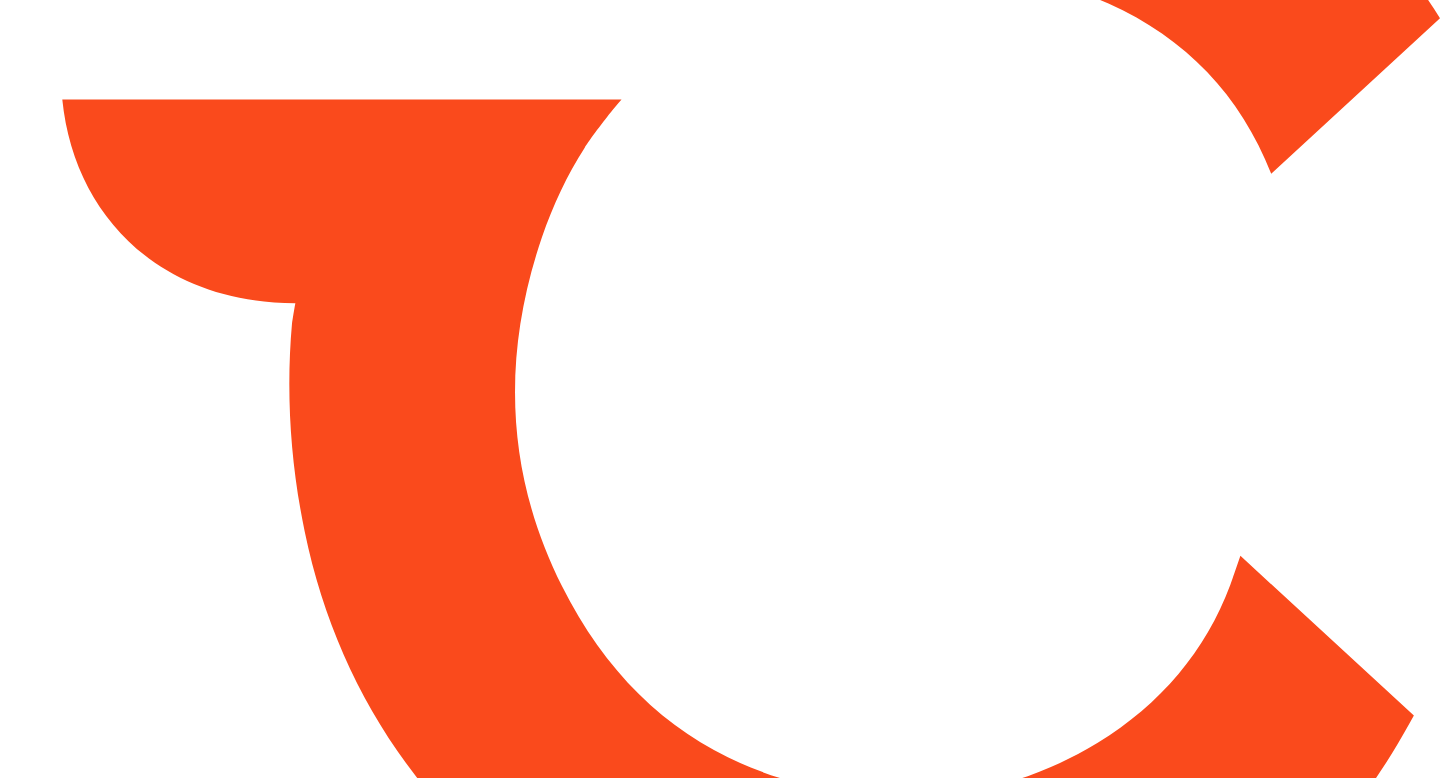 scroll, scrollTop: 0, scrollLeft: 0, axis: both 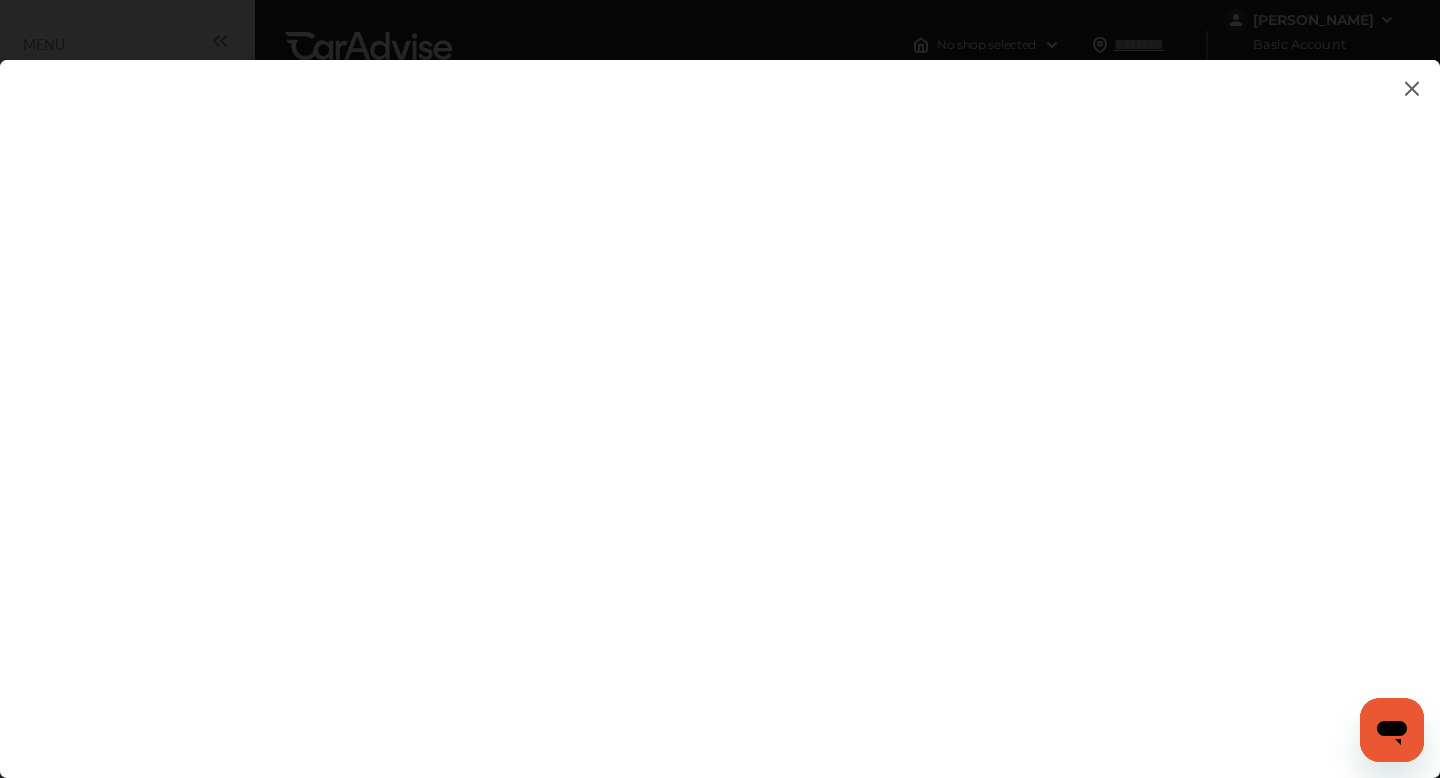 click at bounding box center [720, 399] 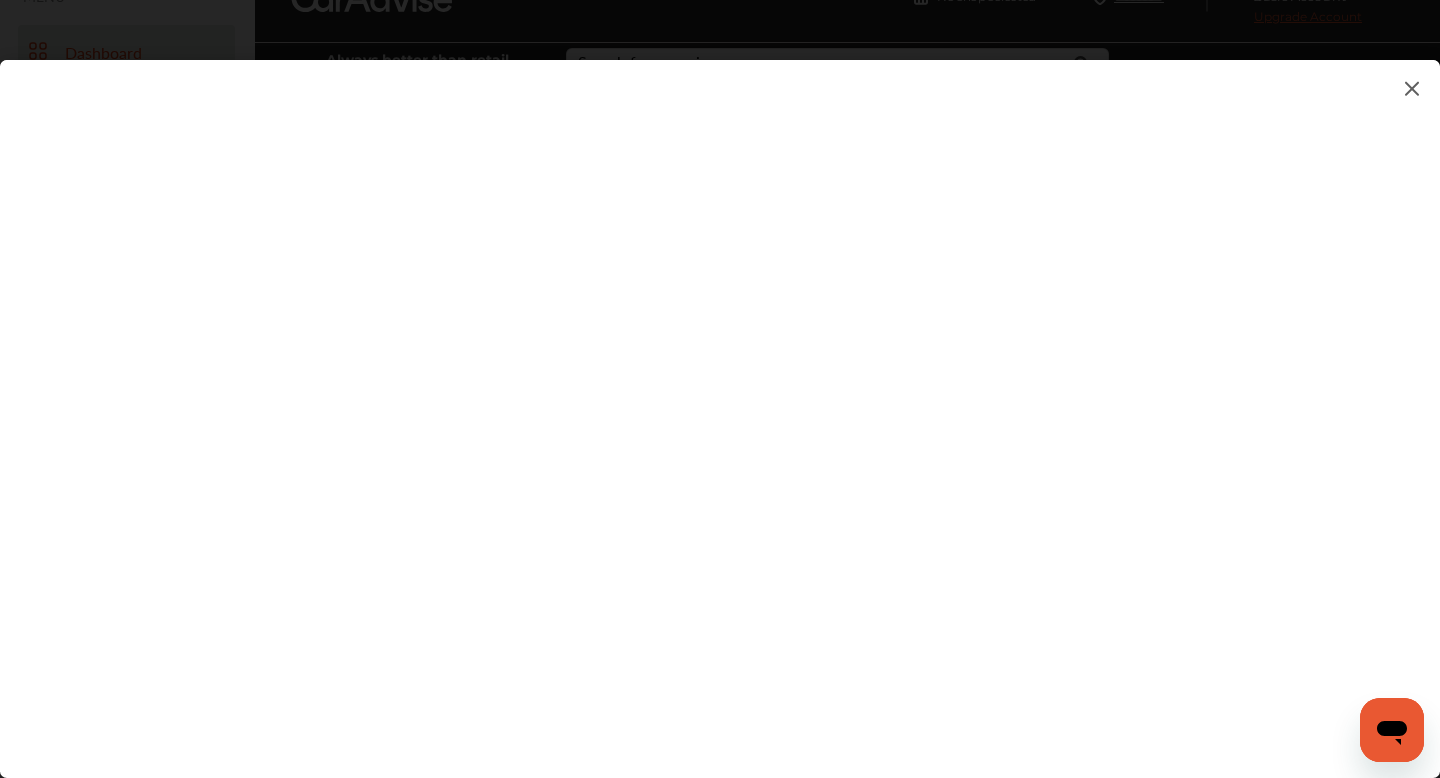click at bounding box center [720, 399] 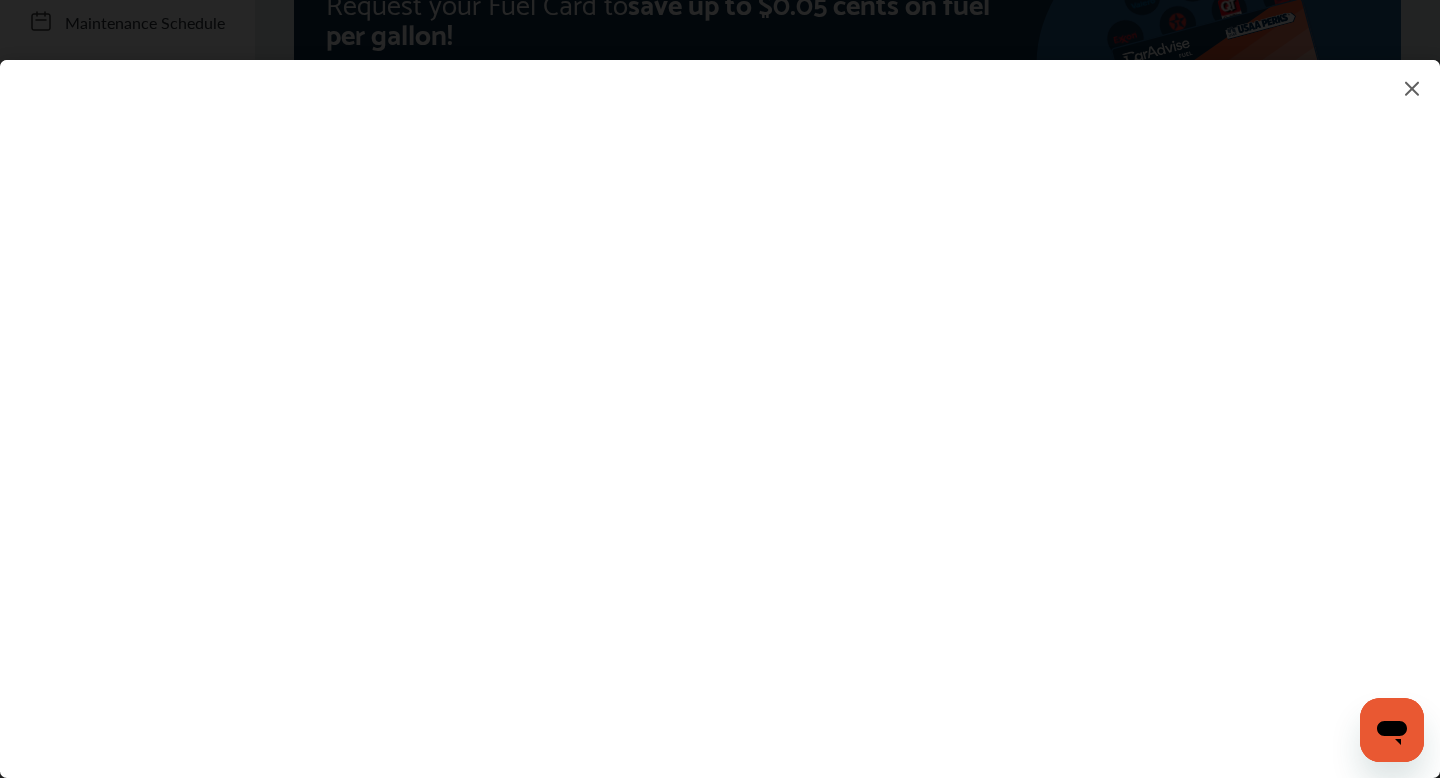 scroll, scrollTop: 273, scrollLeft: 0, axis: vertical 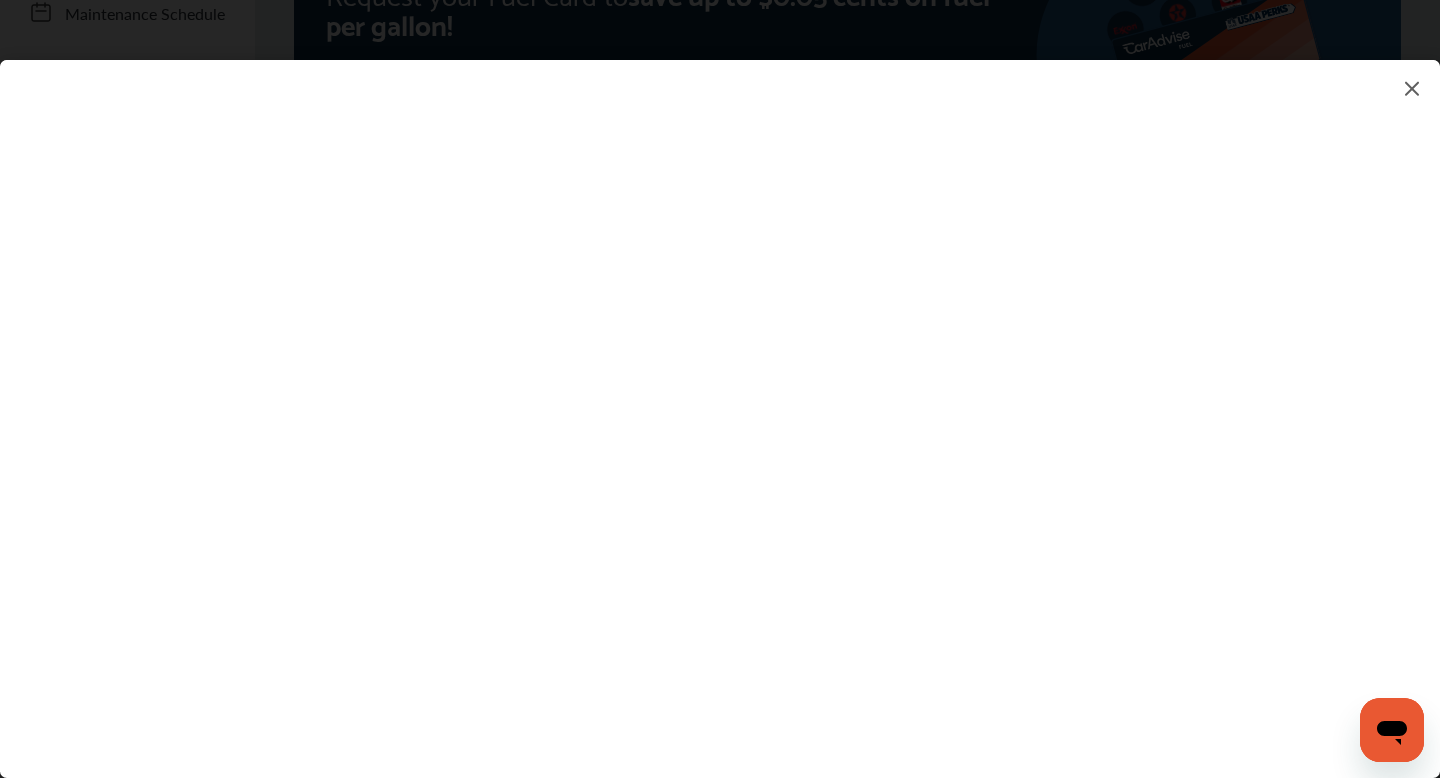 click at bounding box center (720, 399) 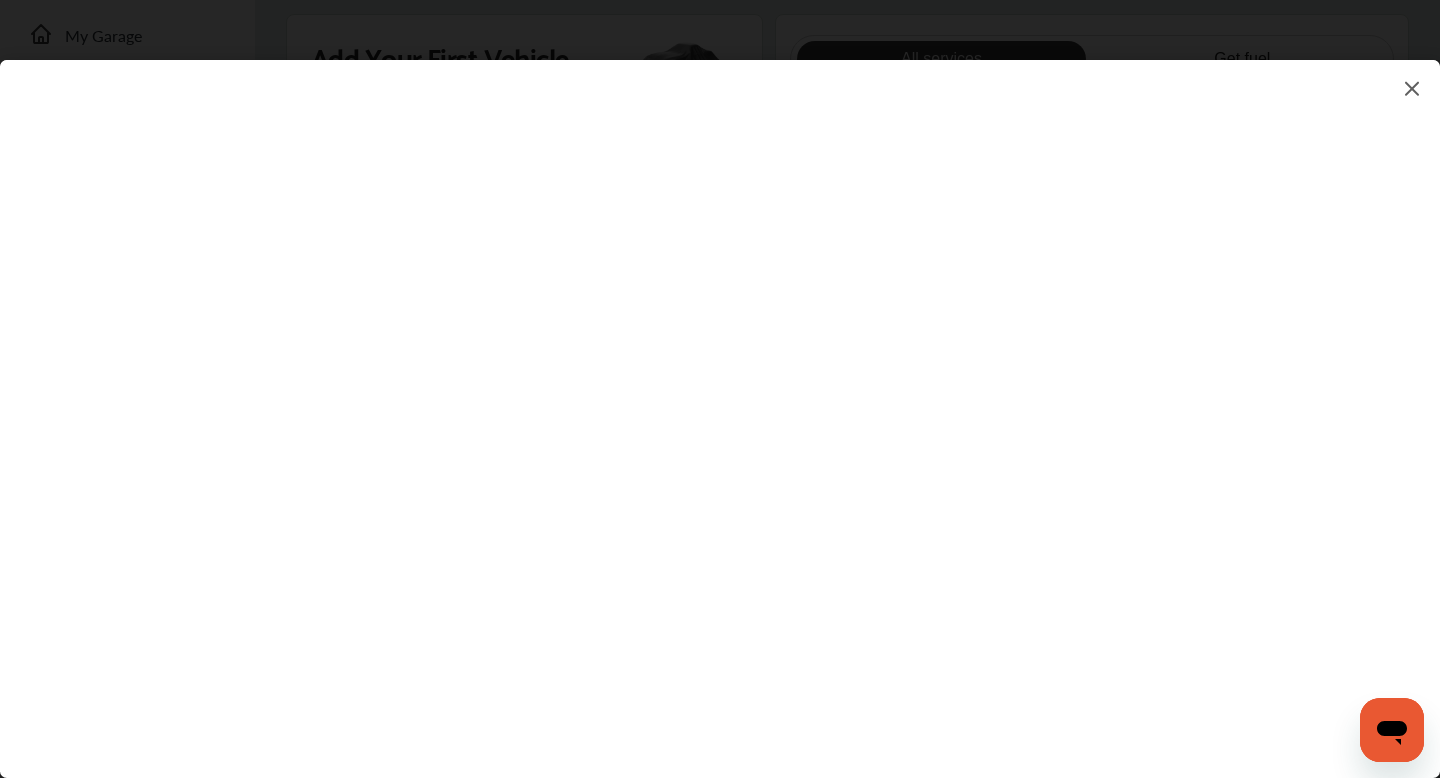 scroll, scrollTop: 451, scrollLeft: 0, axis: vertical 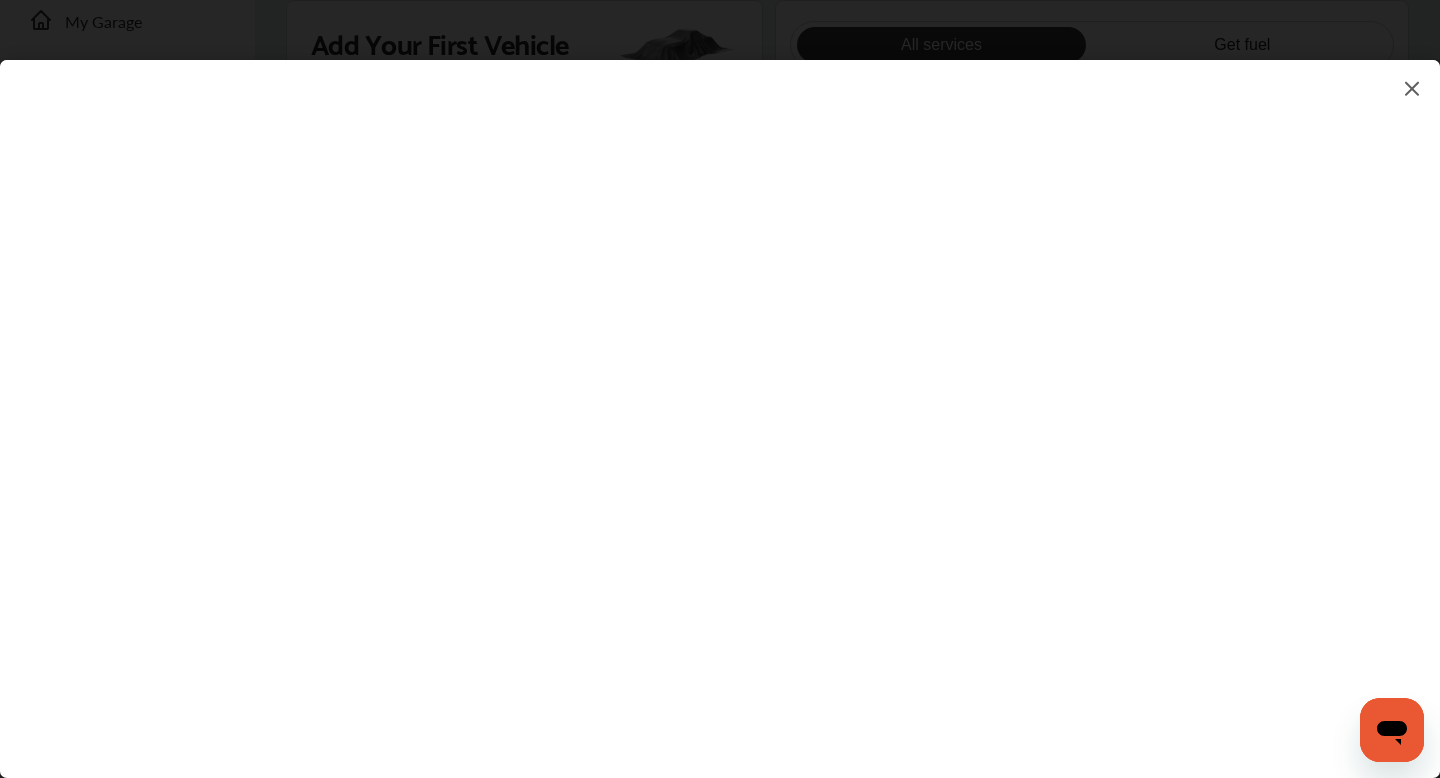 click at bounding box center [720, 399] 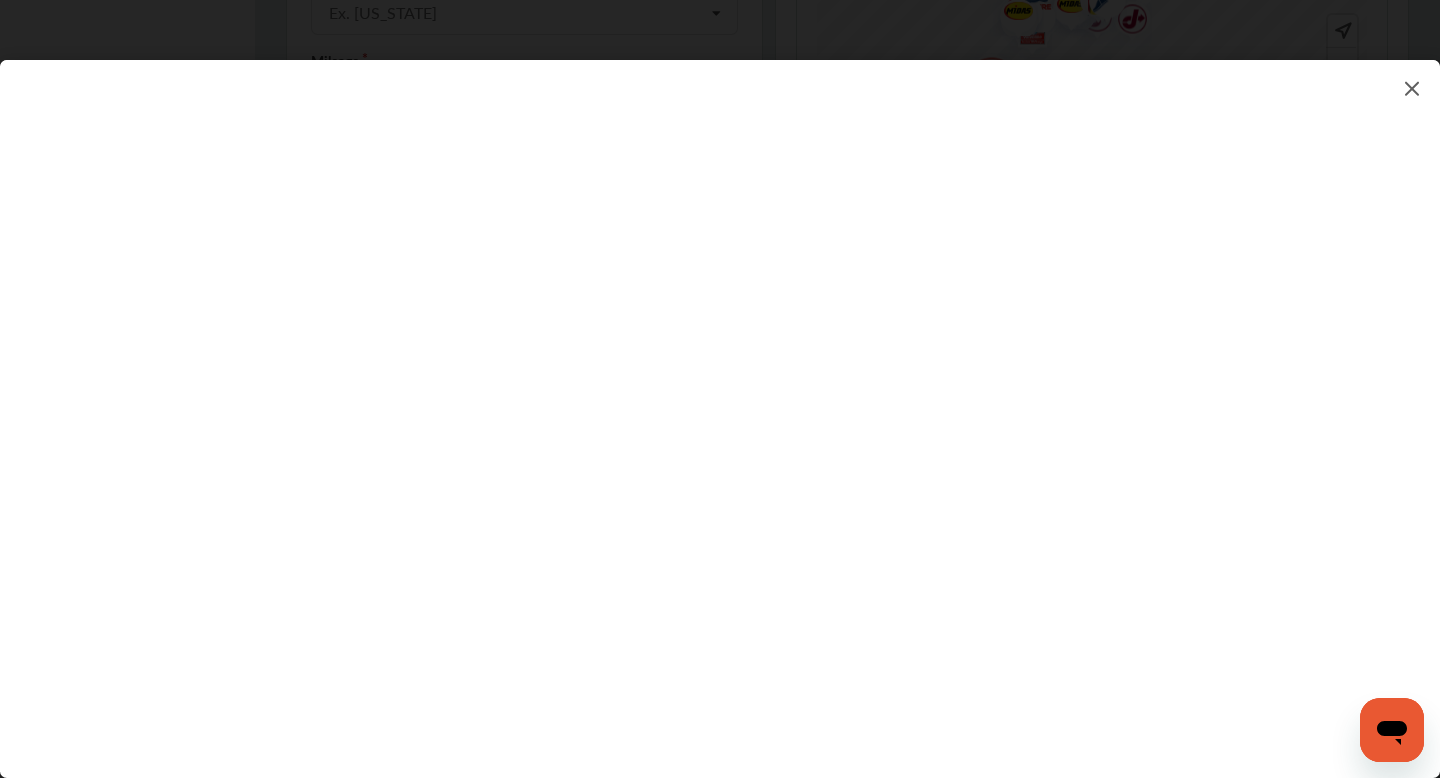 click at bounding box center (720, 399) 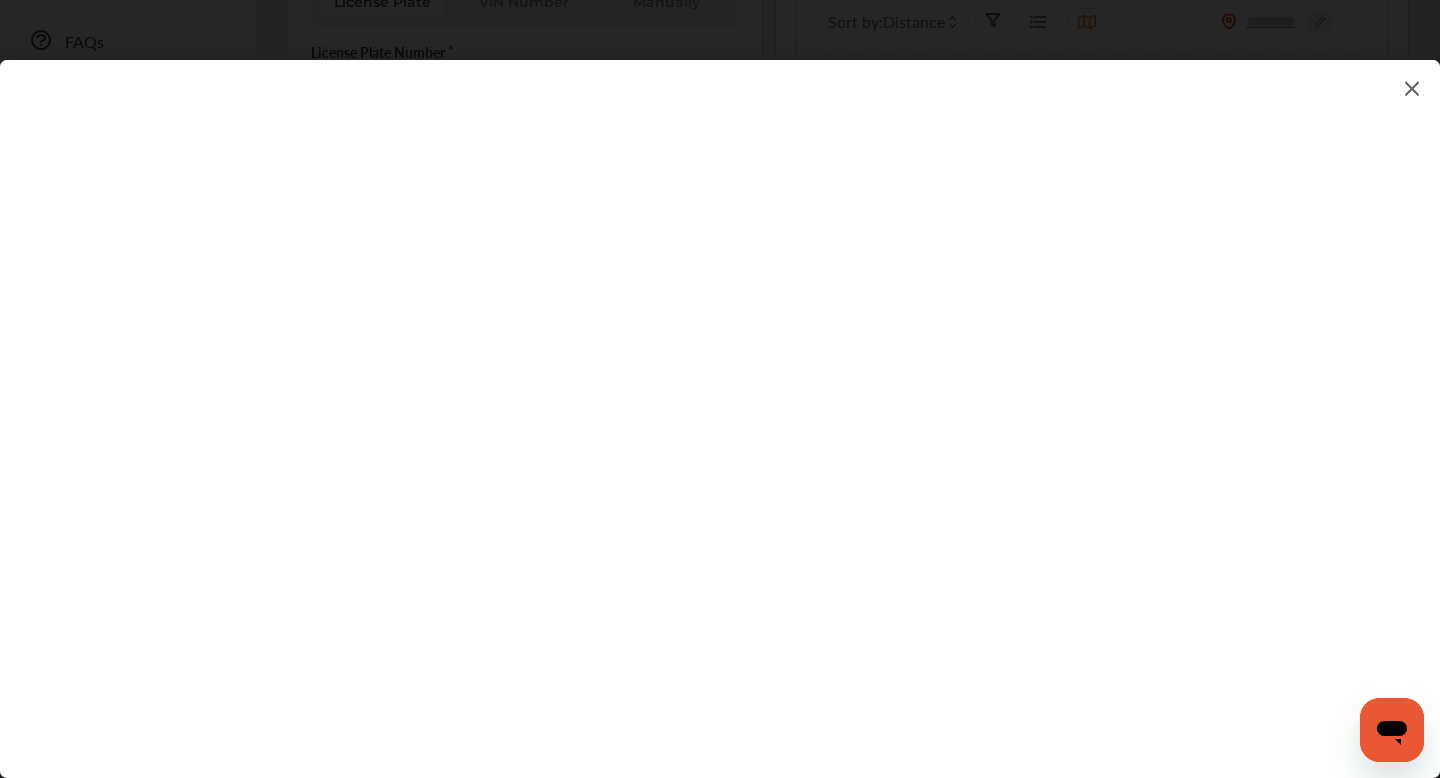 scroll, scrollTop: 549, scrollLeft: 0, axis: vertical 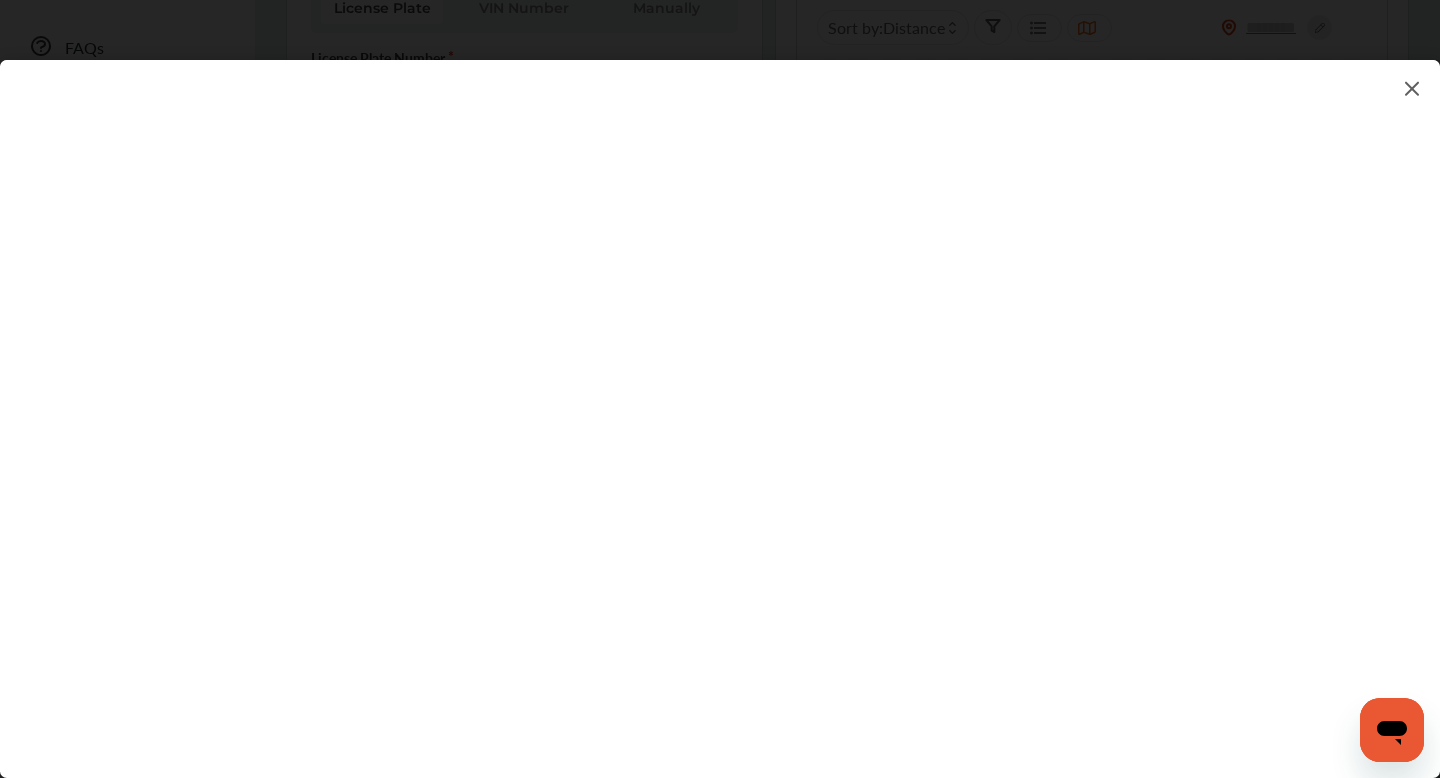 click at bounding box center [720, 399] 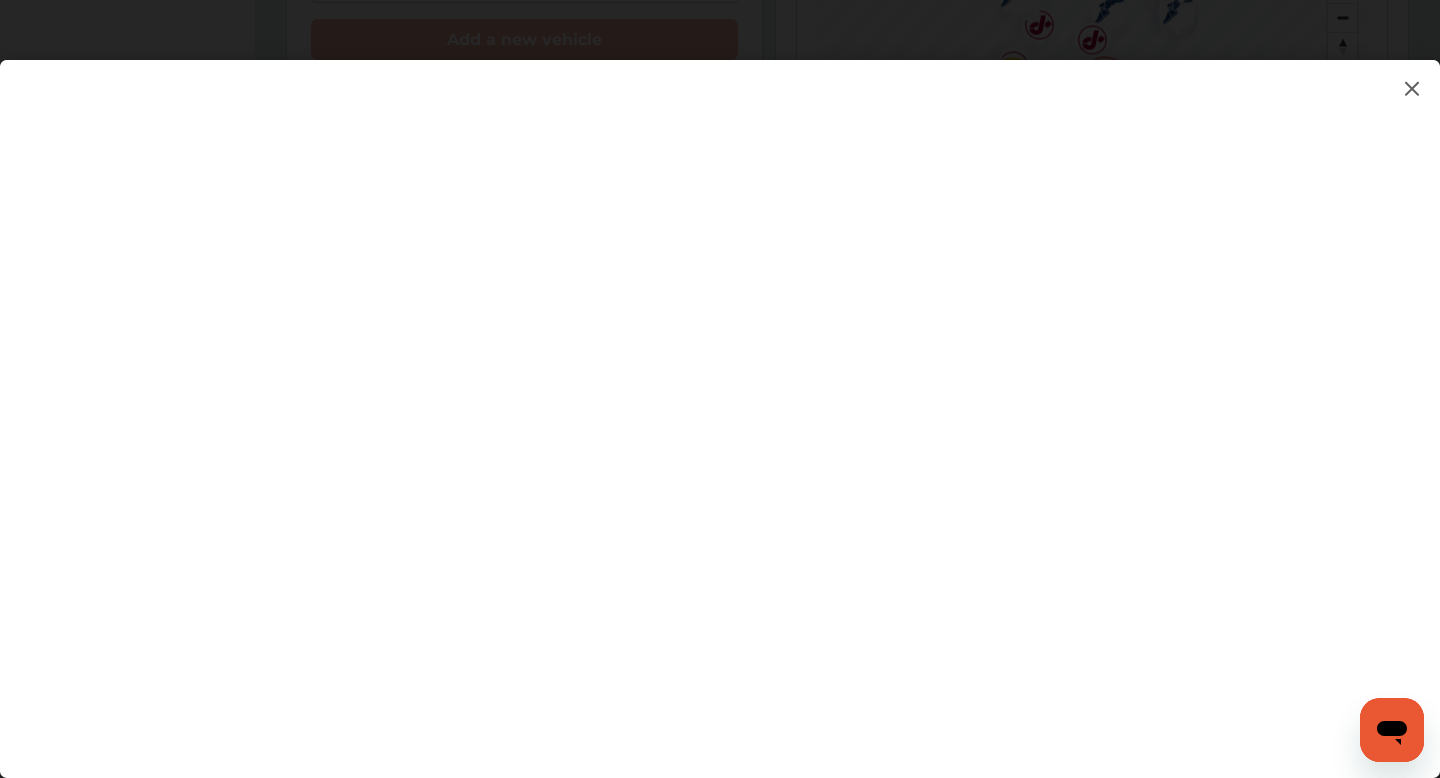 scroll, scrollTop: 818, scrollLeft: 0, axis: vertical 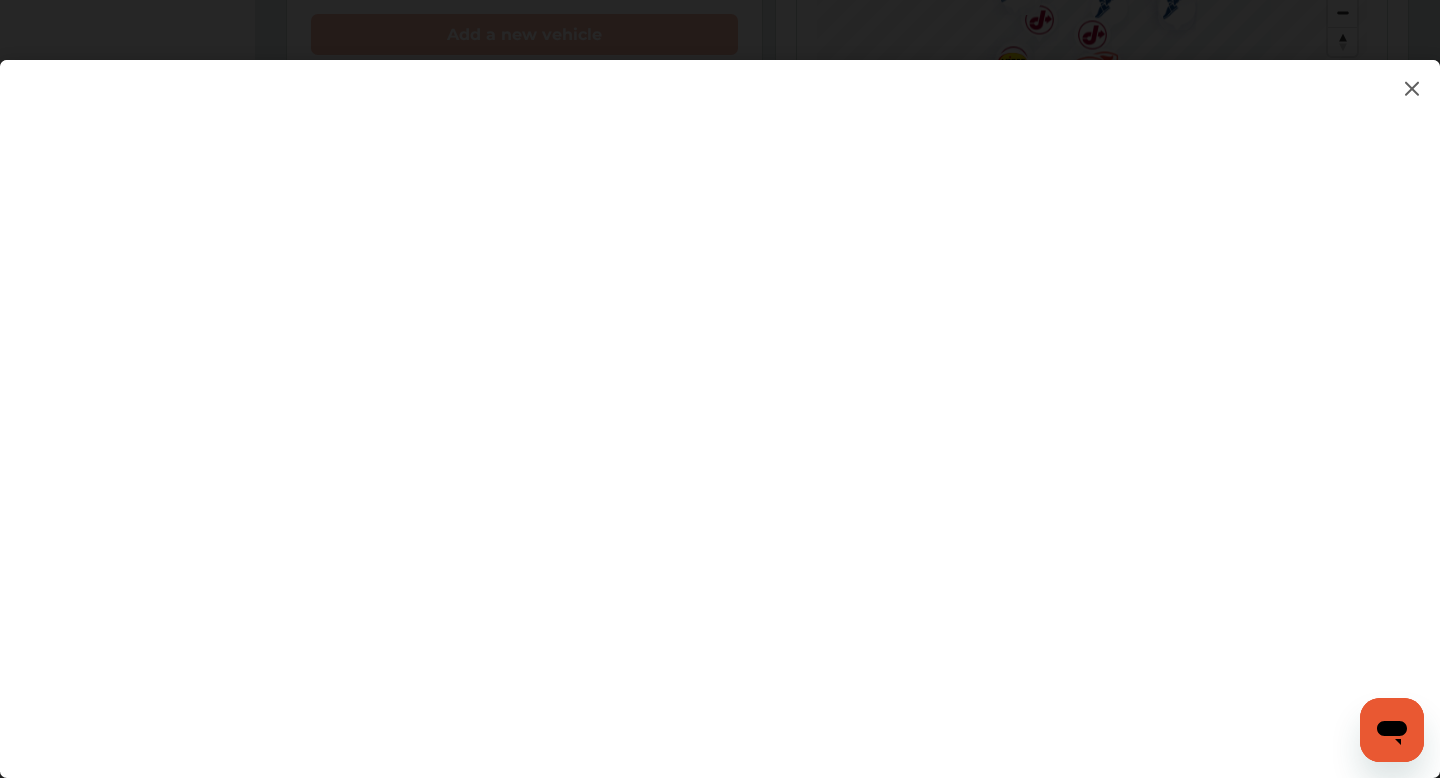 click at bounding box center (720, 399) 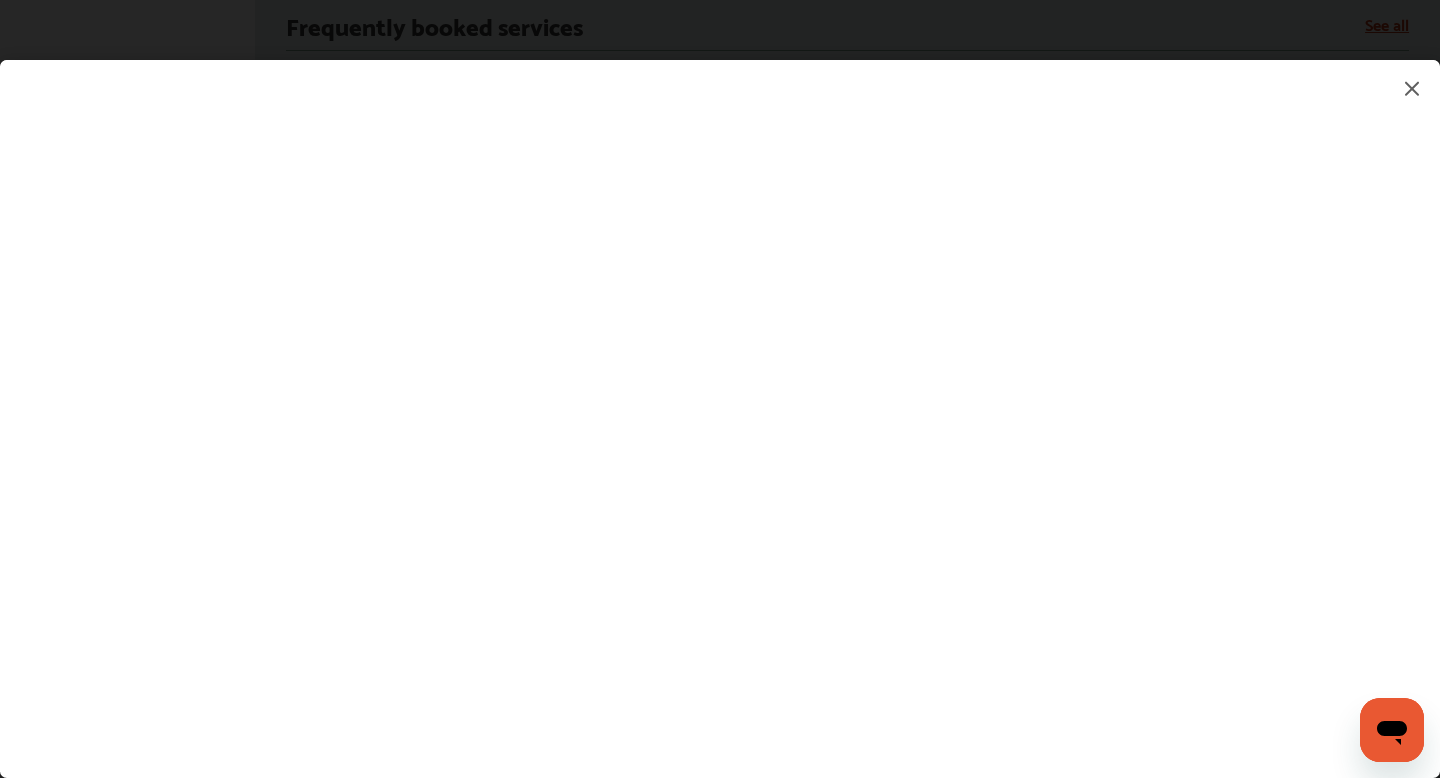 scroll, scrollTop: 1099, scrollLeft: 0, axis: vertical 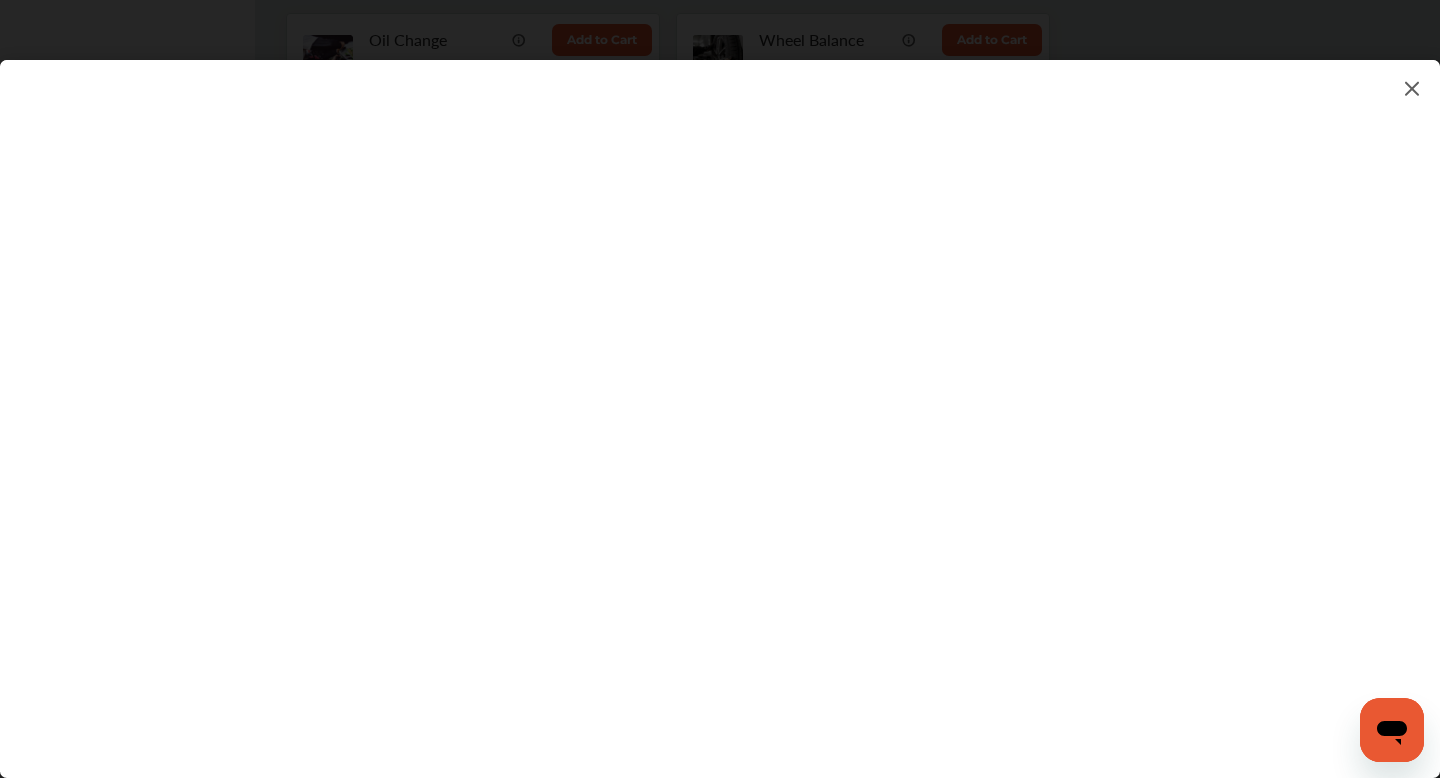 click at bounding box center [720, 399] 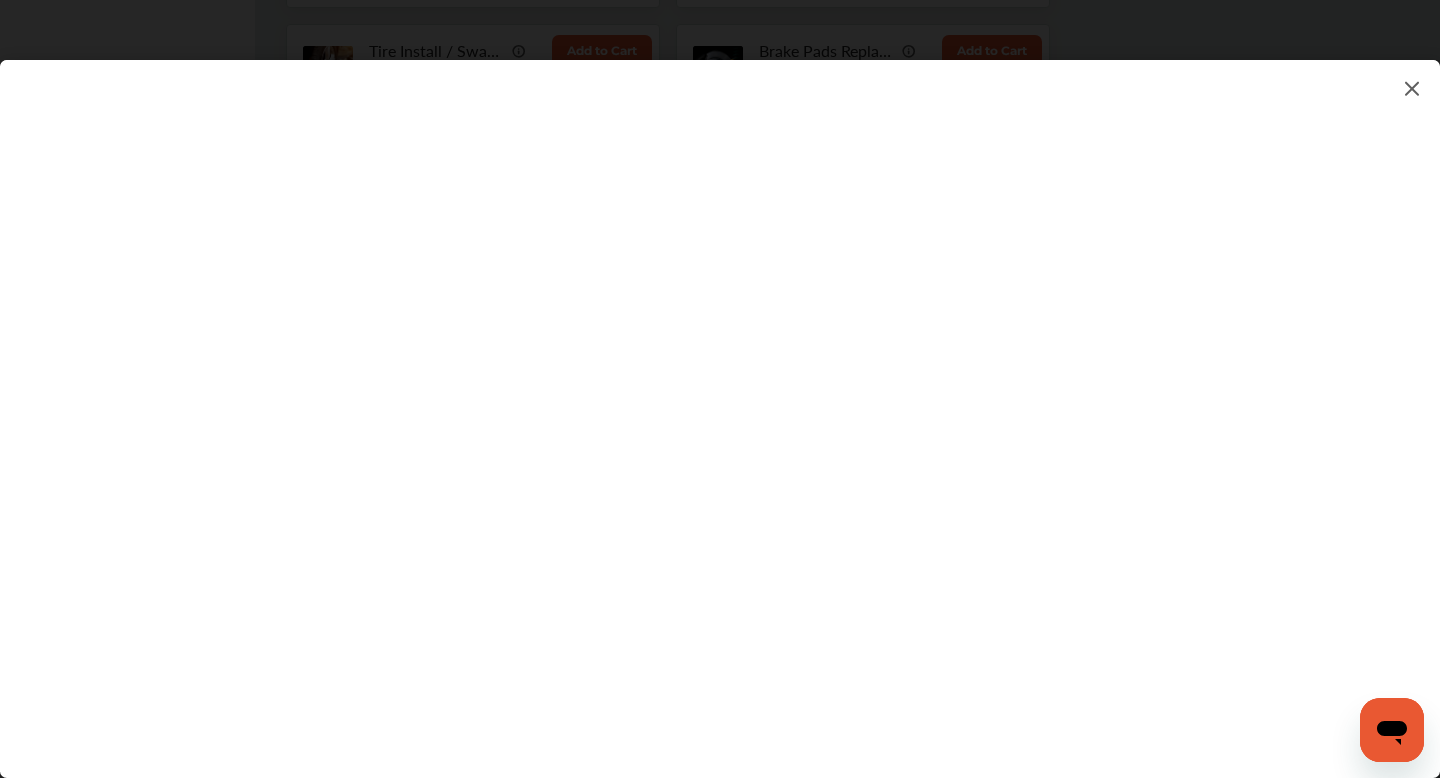 scroll, scrollTop: 1309, scrollLeft: 0, axis: vertical 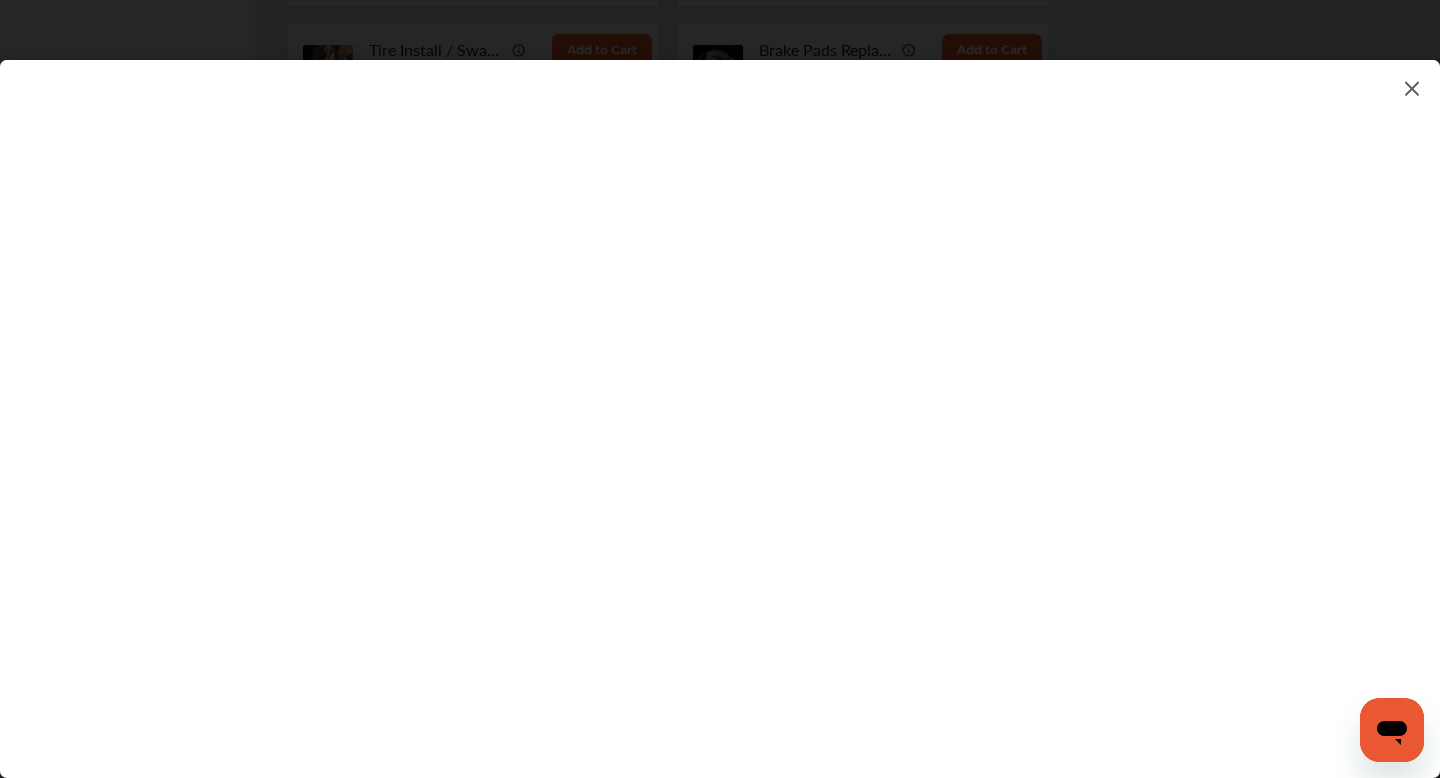 click at bounding box center [720, 399] 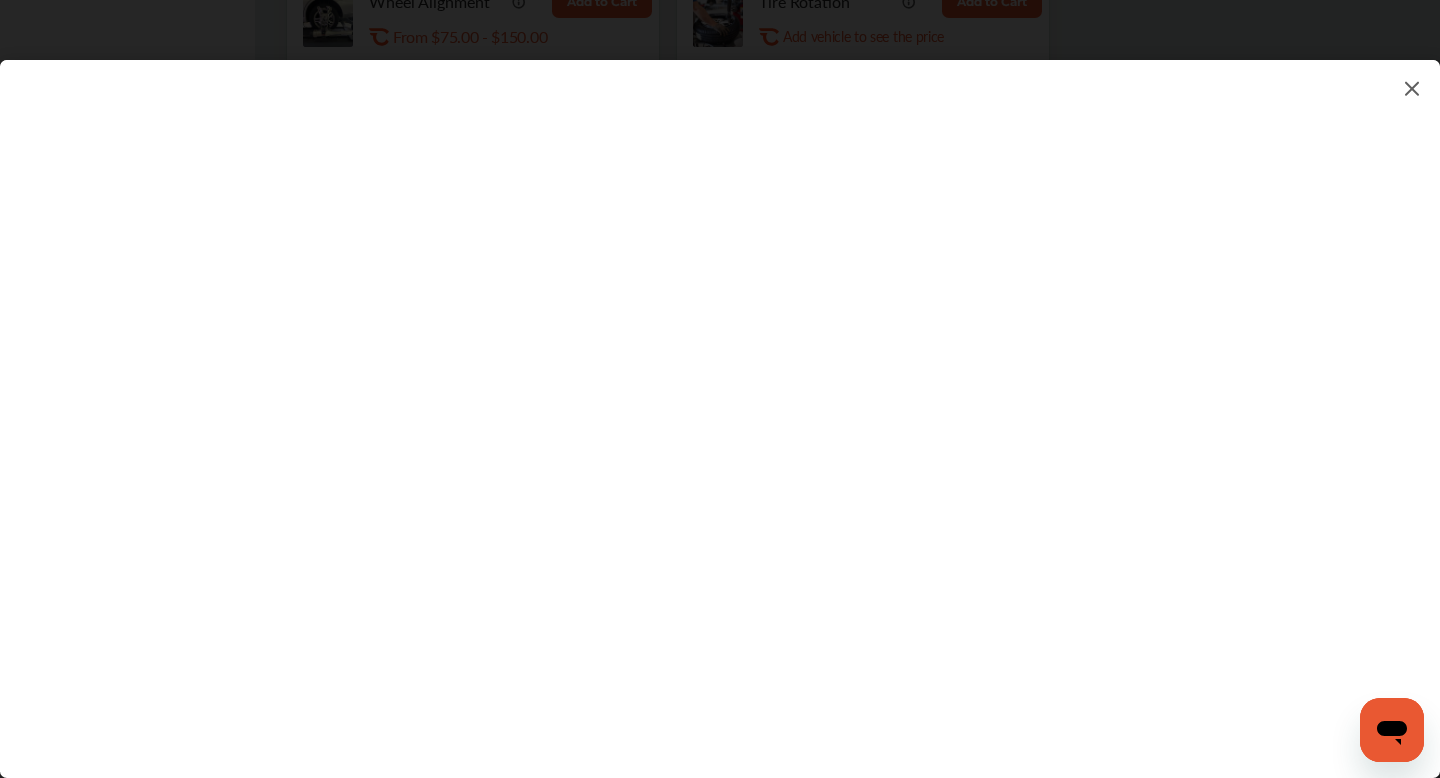 scroll, scrollTop: 1245, scrollLeft: 0, axis: vertical 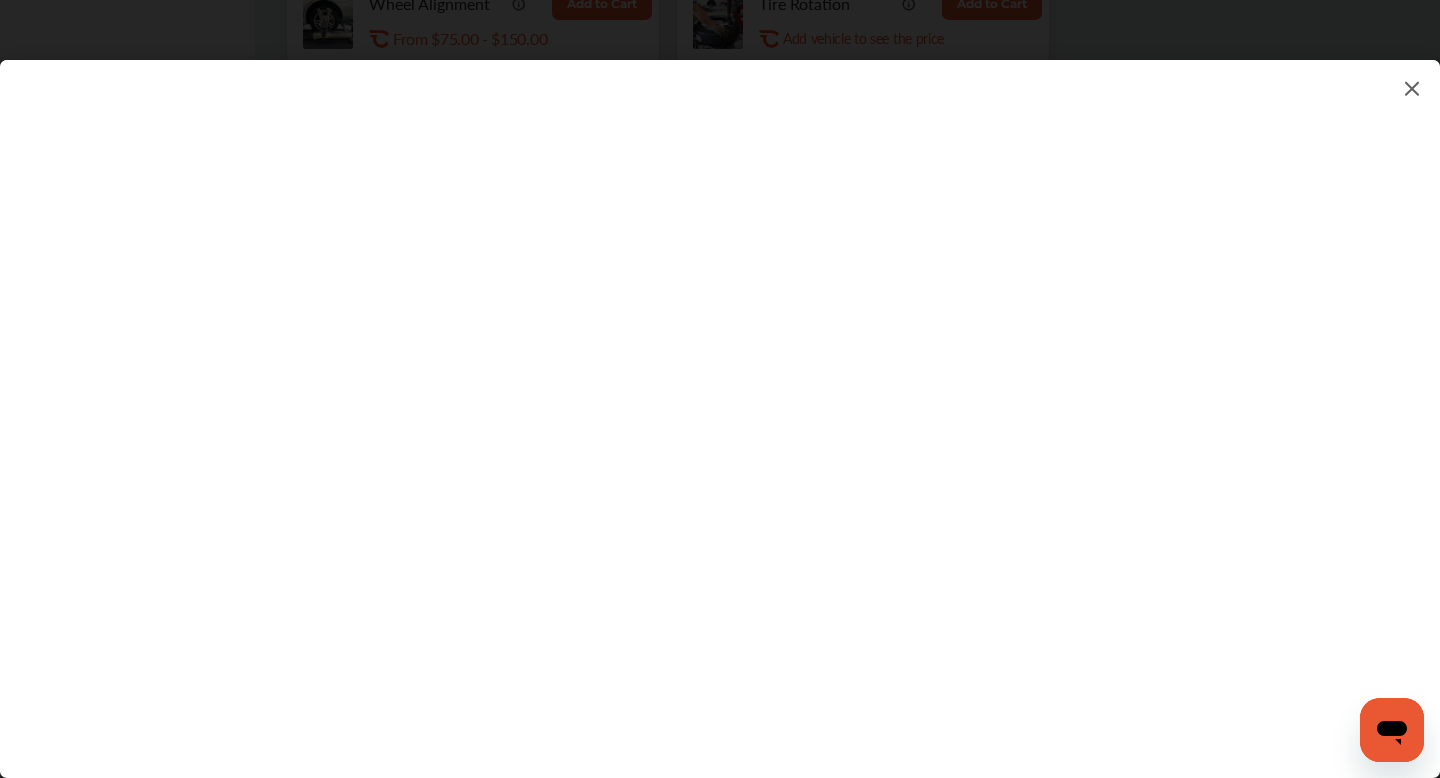 click at bounding box center [720, 399] 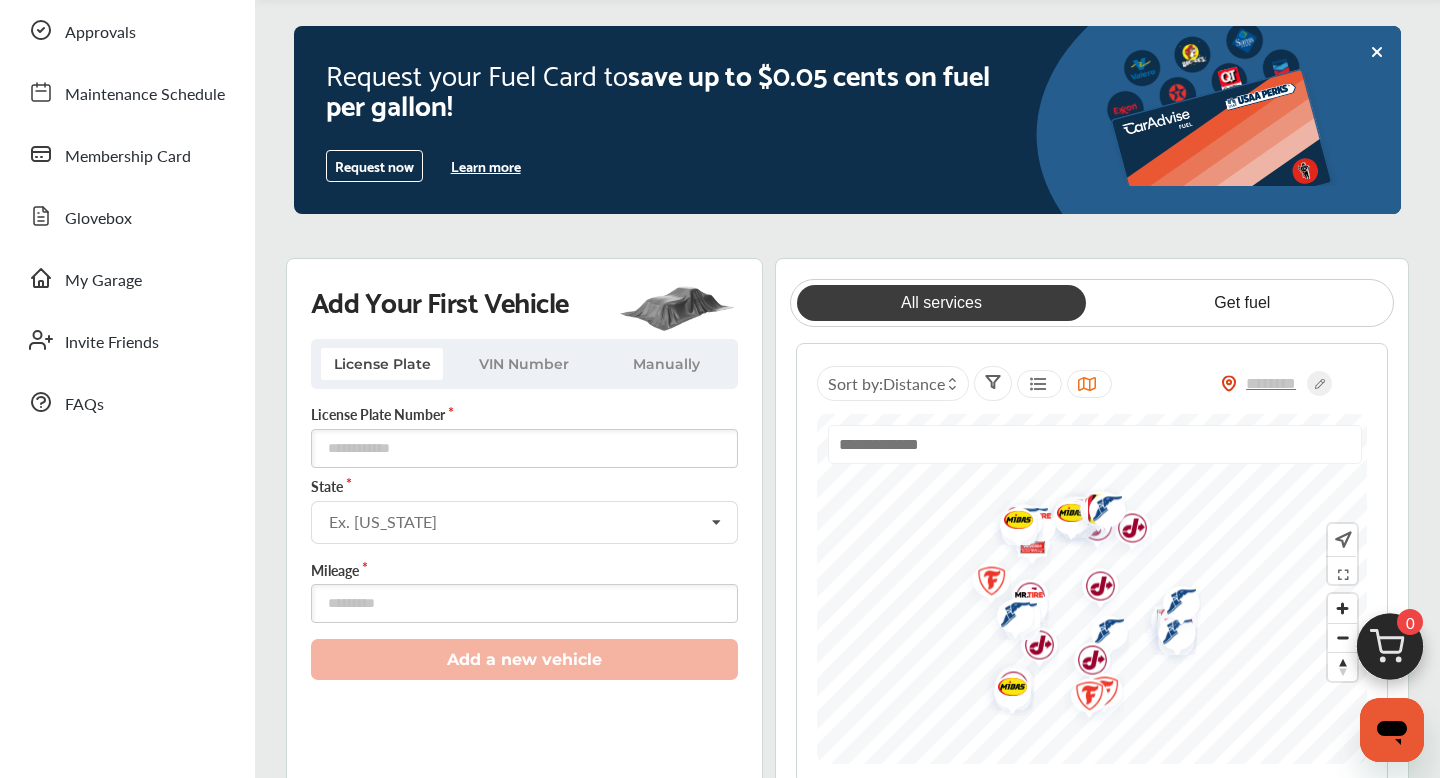 scroll, scrollTop: 195, scrollLeft: 0, axis: vertical 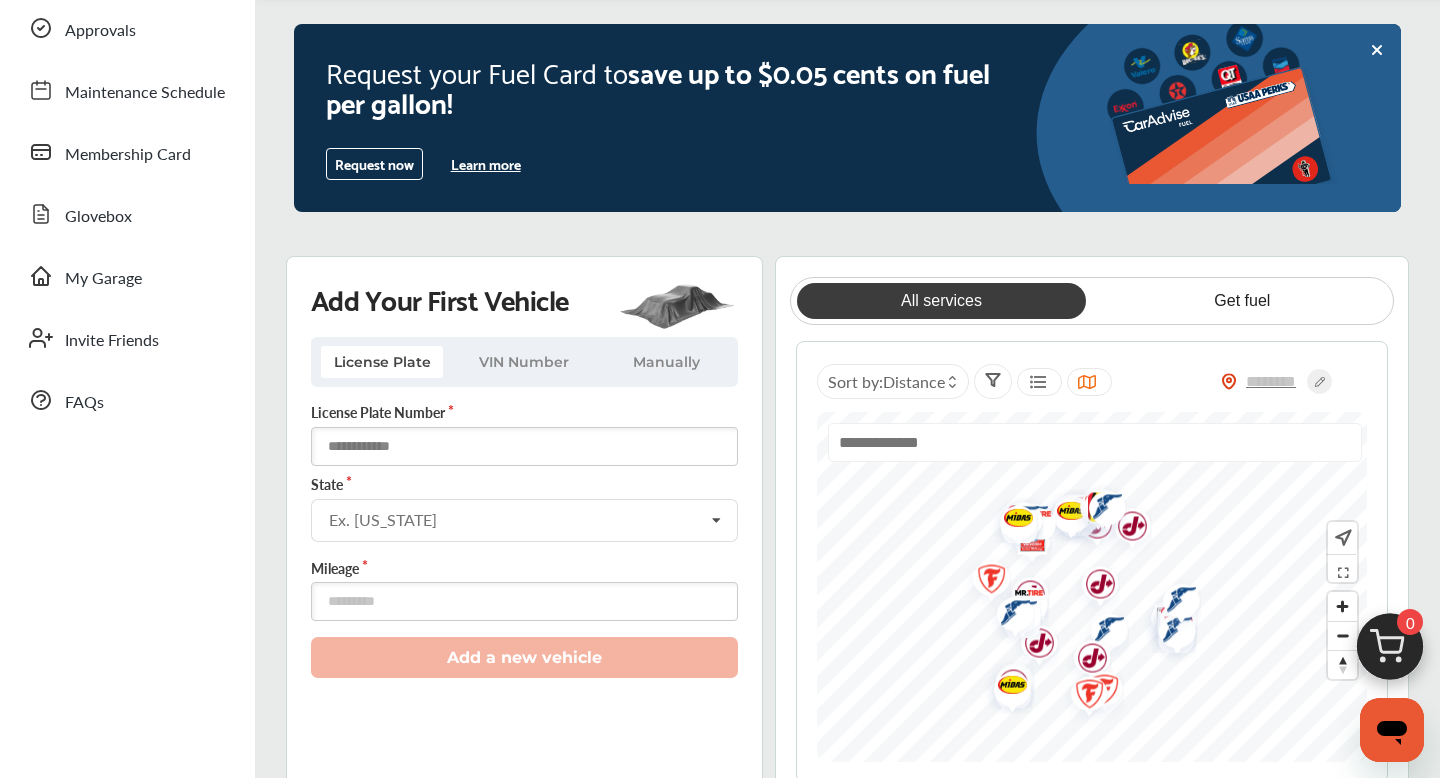 click at bounding box center [524, 446] 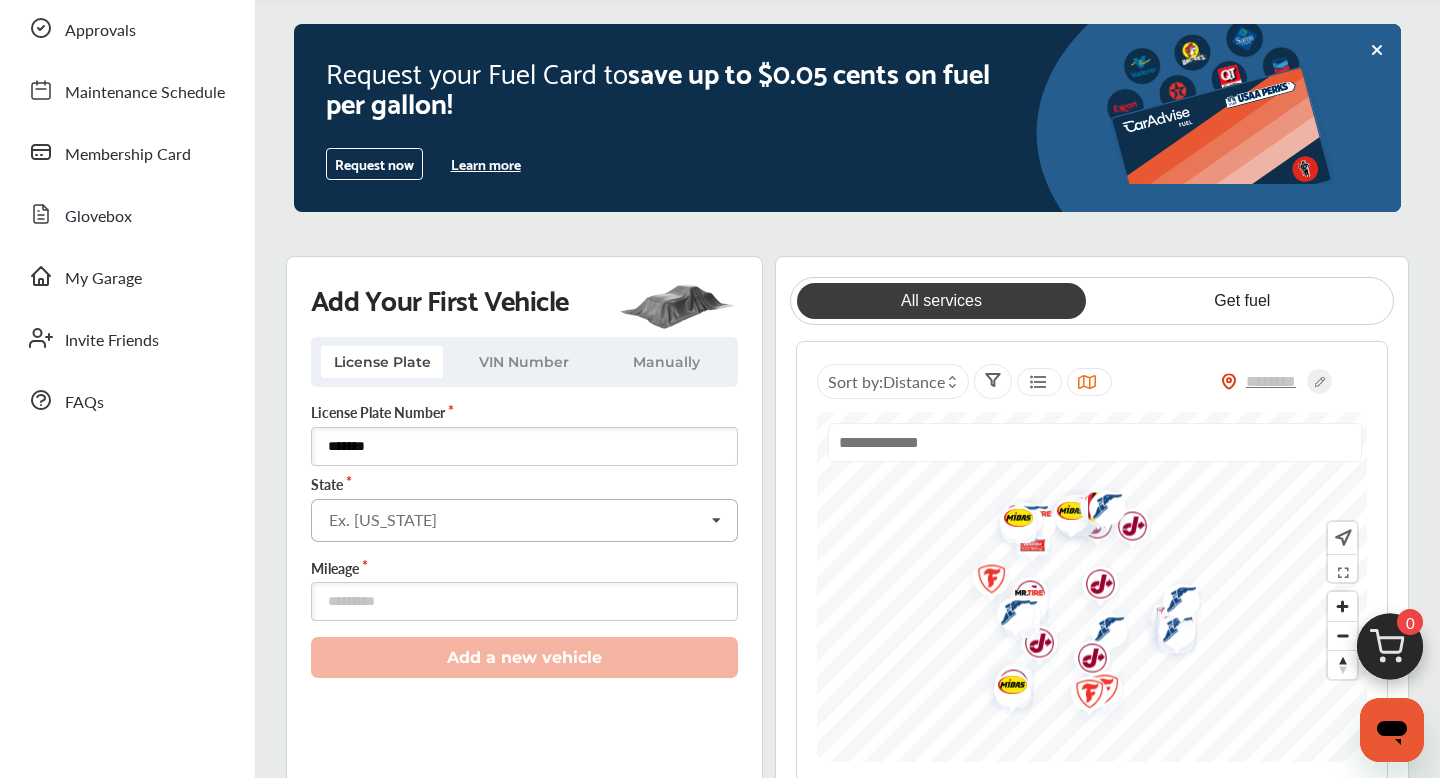 type on "*******" 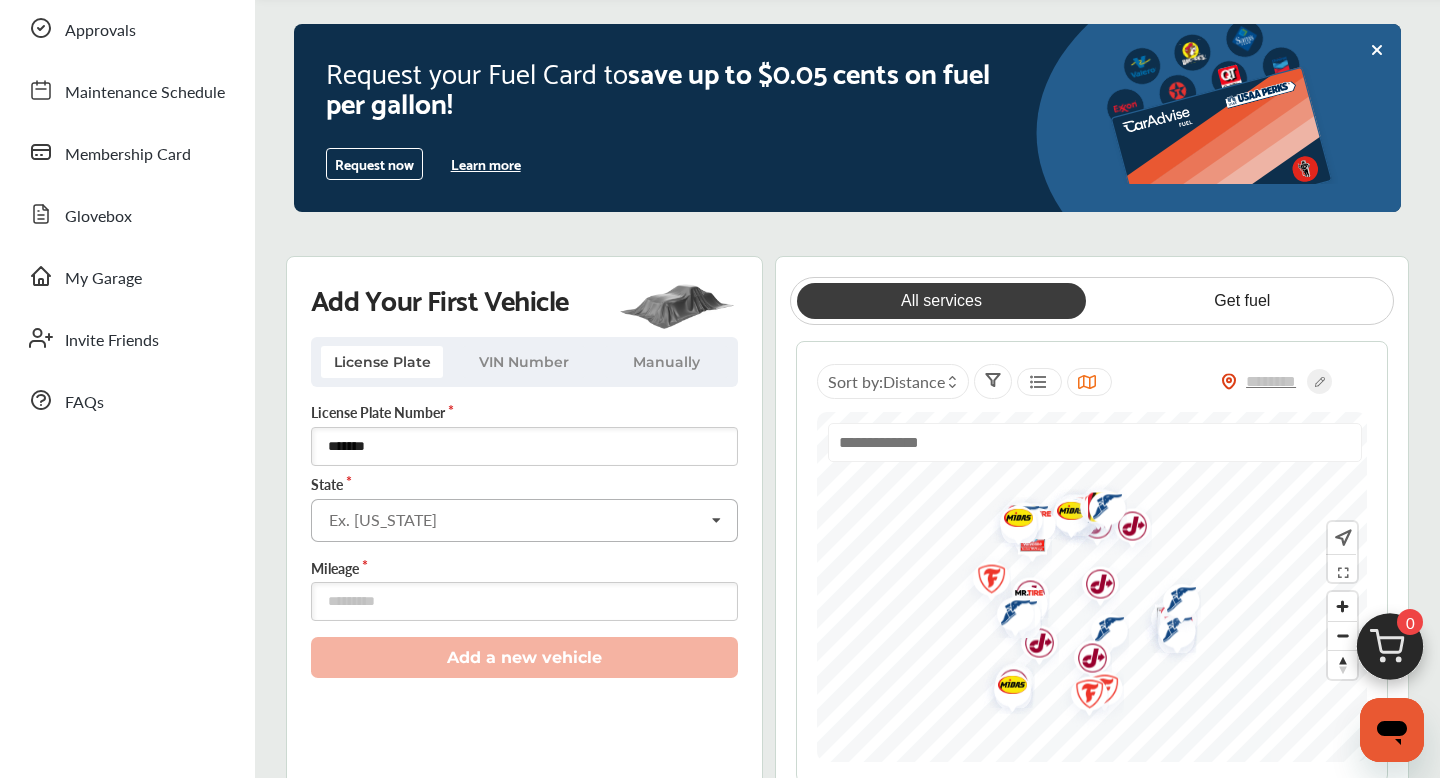 click on "Ex. [US_STATE]" at bounding box center [383, 520] 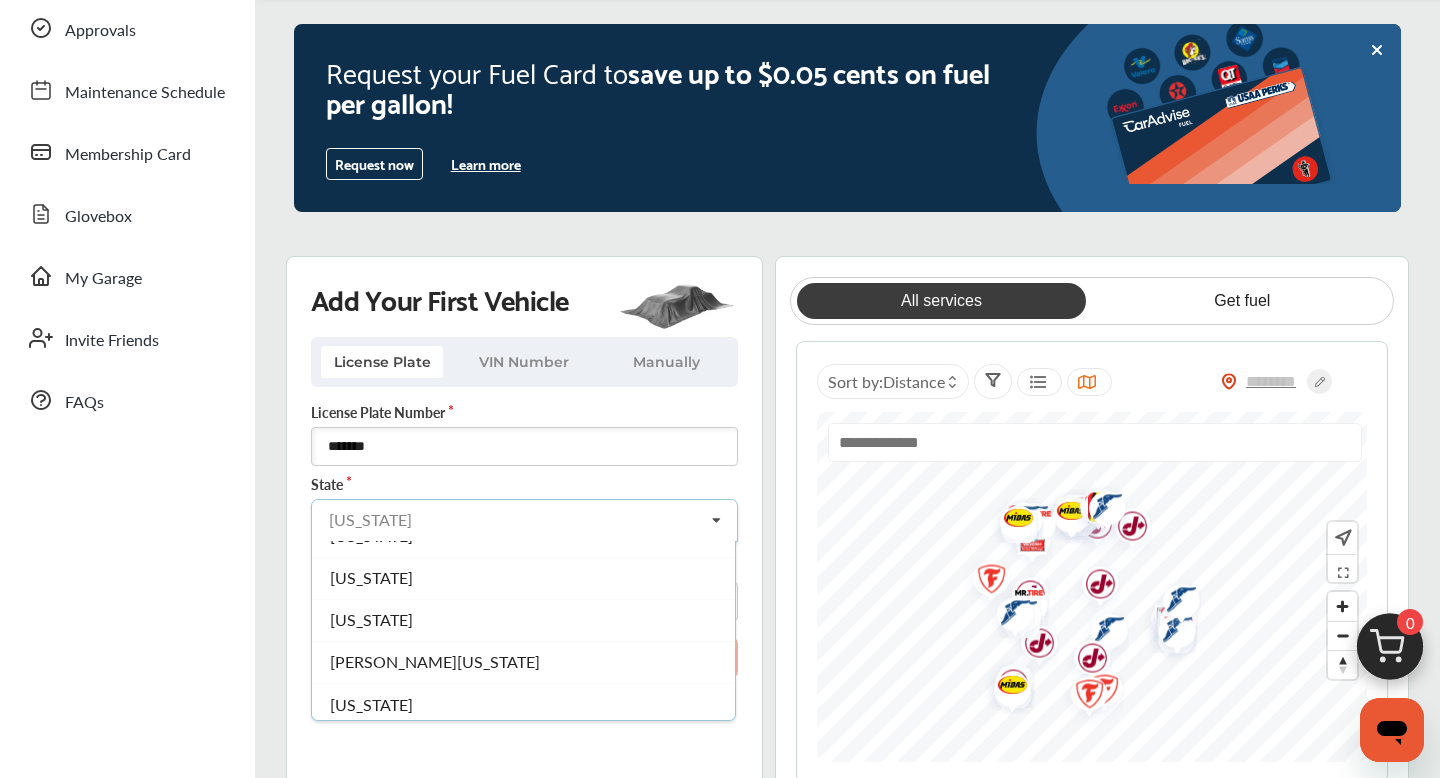 scroll, scrollTop: 929, scrollLeft: 0, axis: vertical 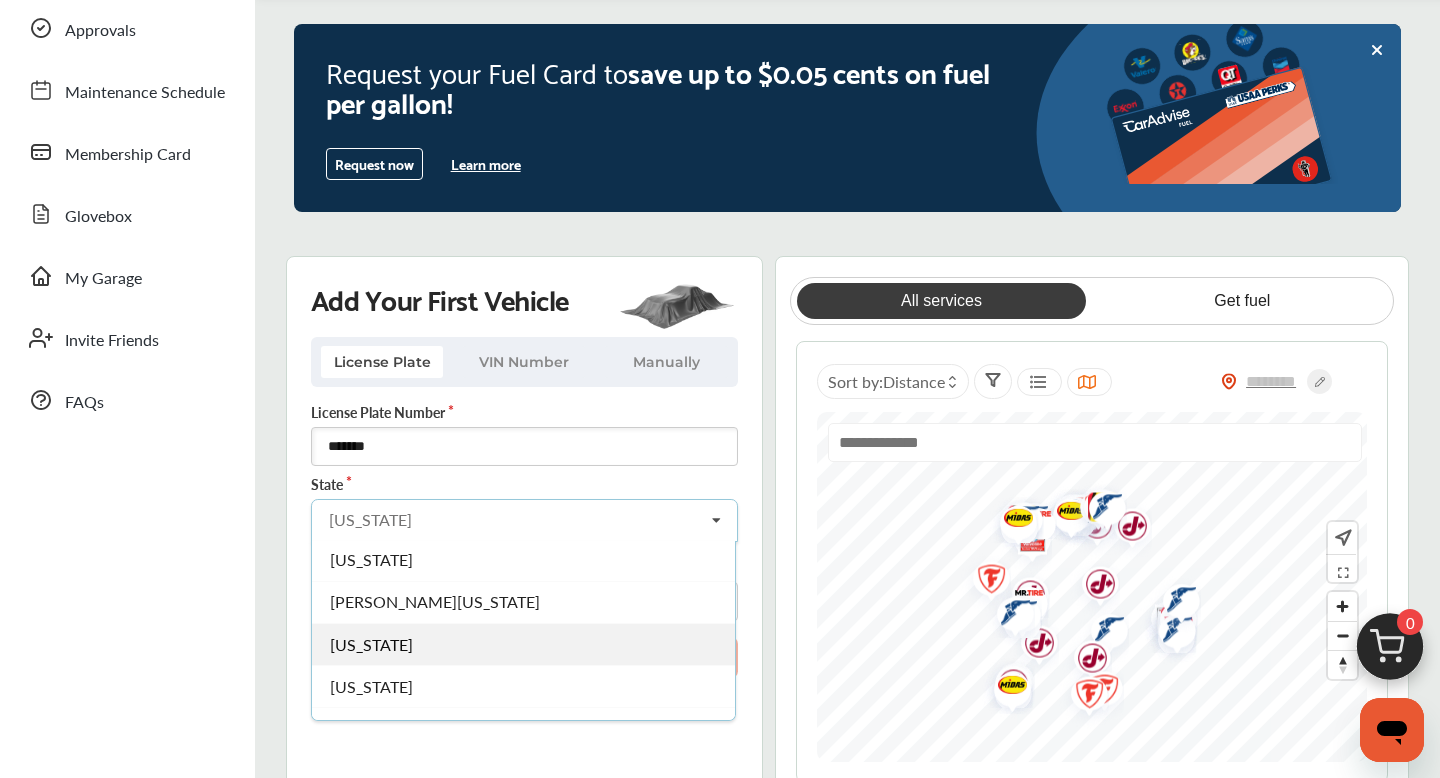 click on "[US_STATE]" at bounding box center (371, 643) 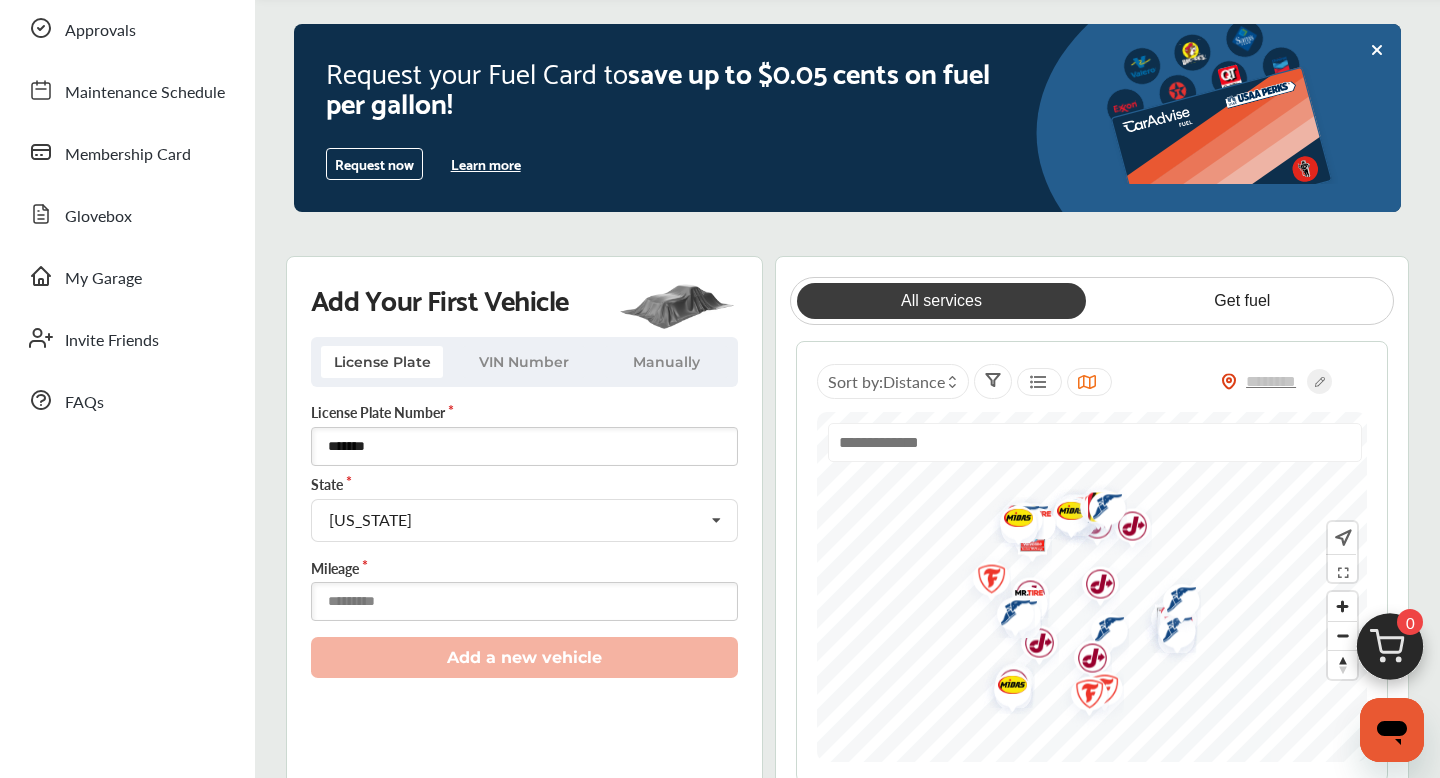click at bounding box center (524, 601) 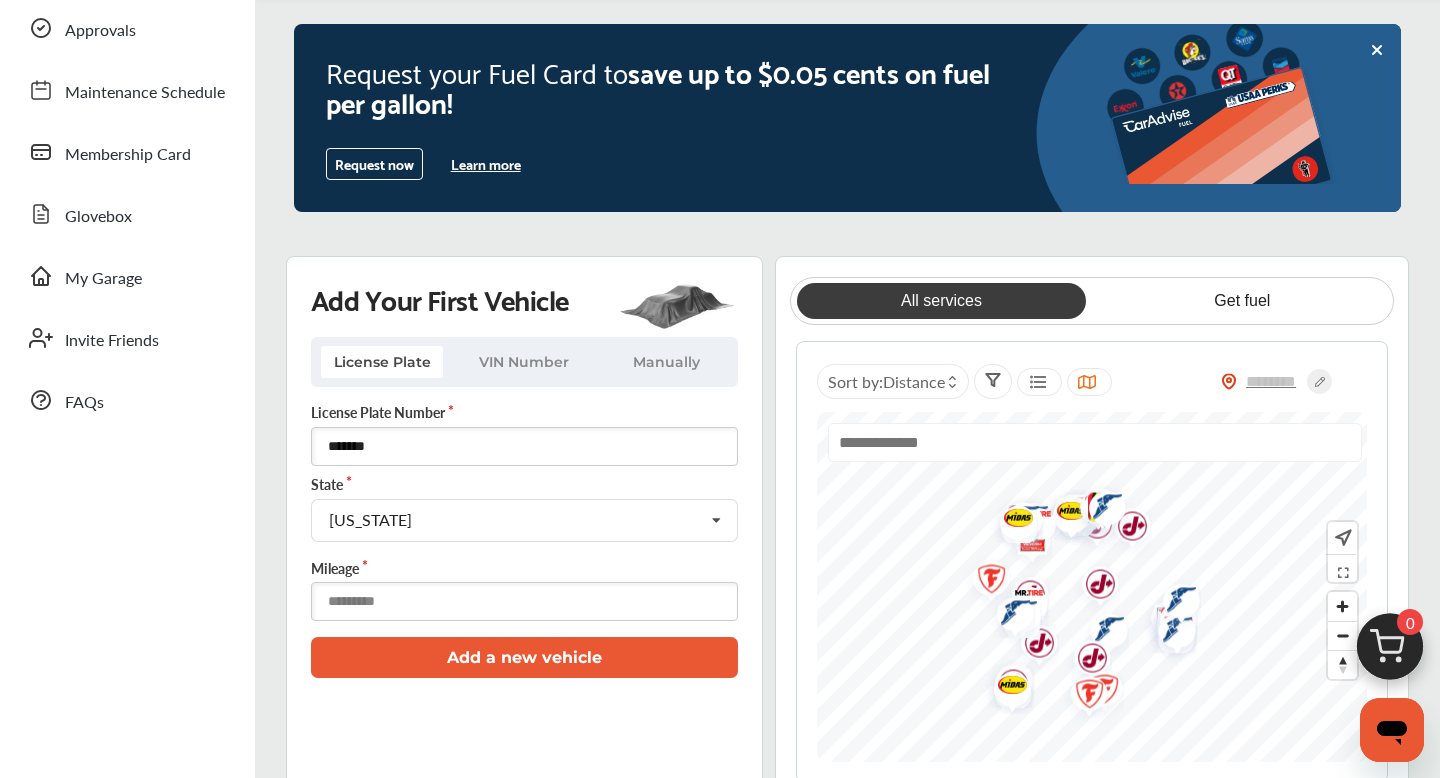 type on "*****" 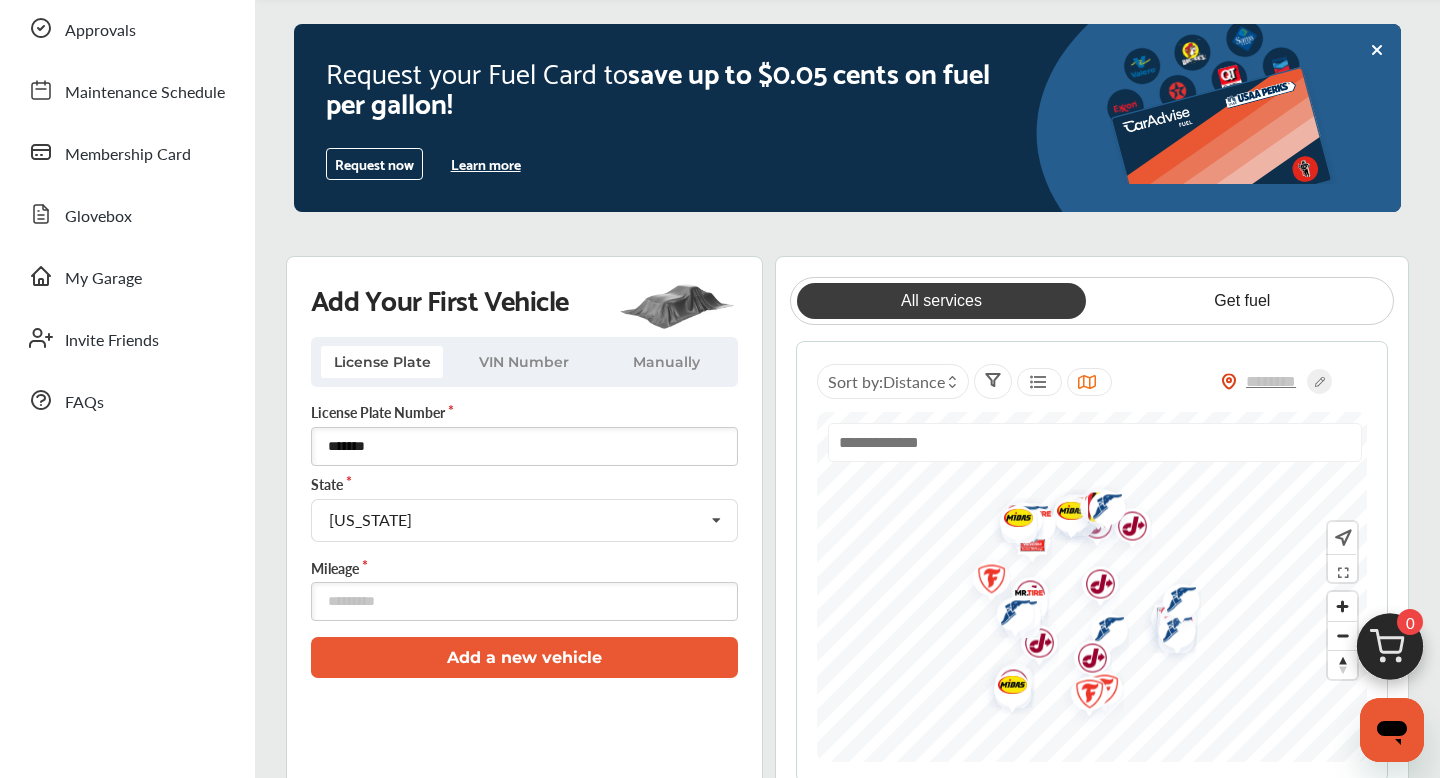 click on "Add a new vehicle" at bounding box center (524, 657) 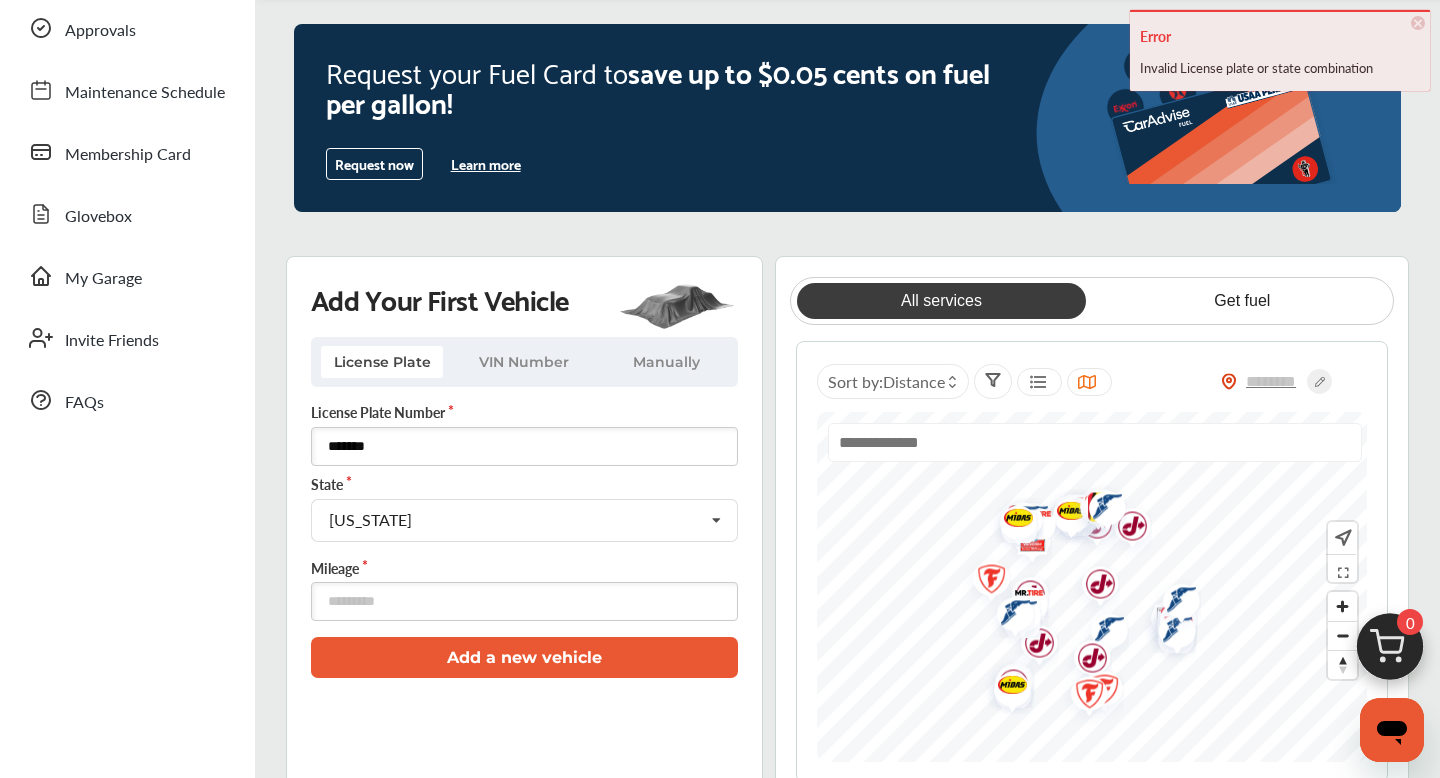 click on "*******" at bounding box center (524, 446) 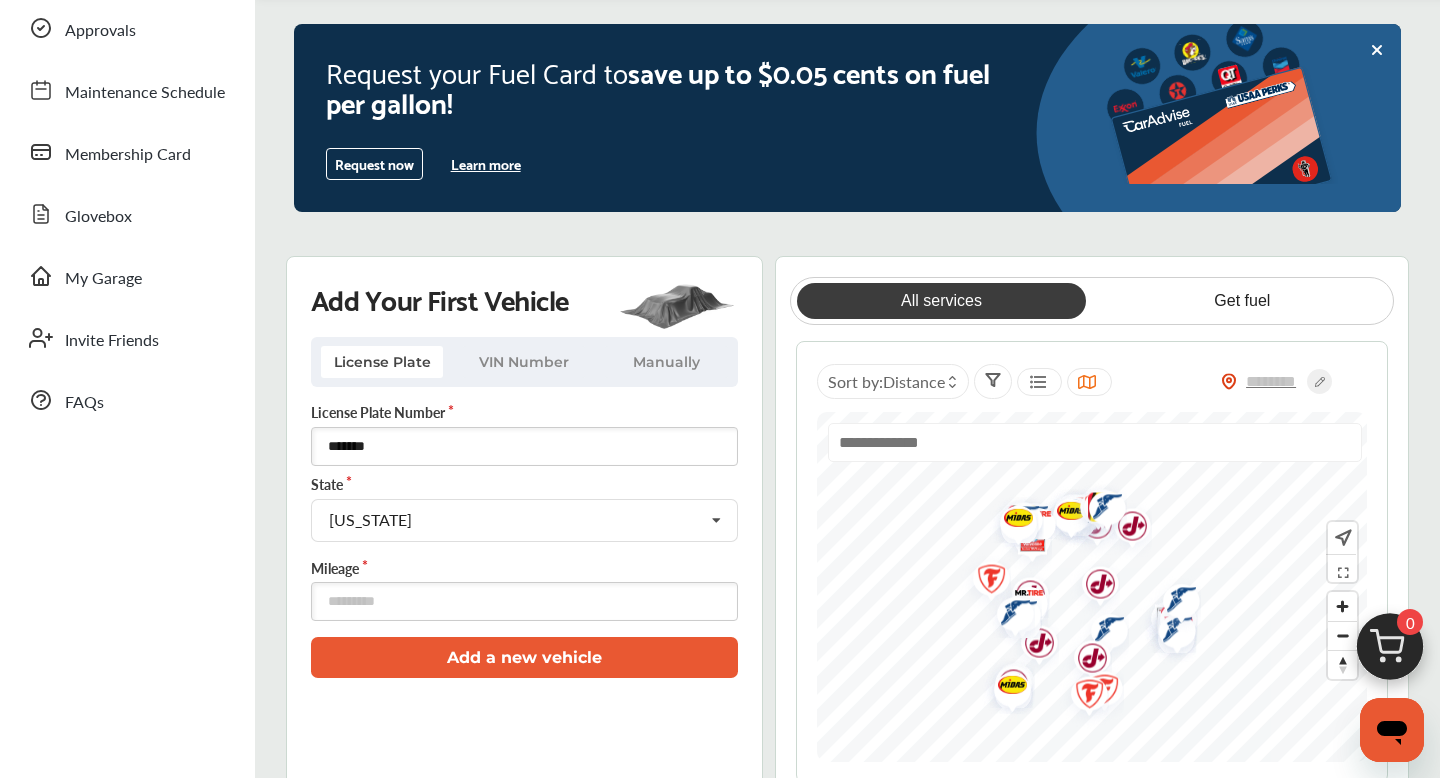 click on "Add a new vehicle" at bounding box center [524, 657] 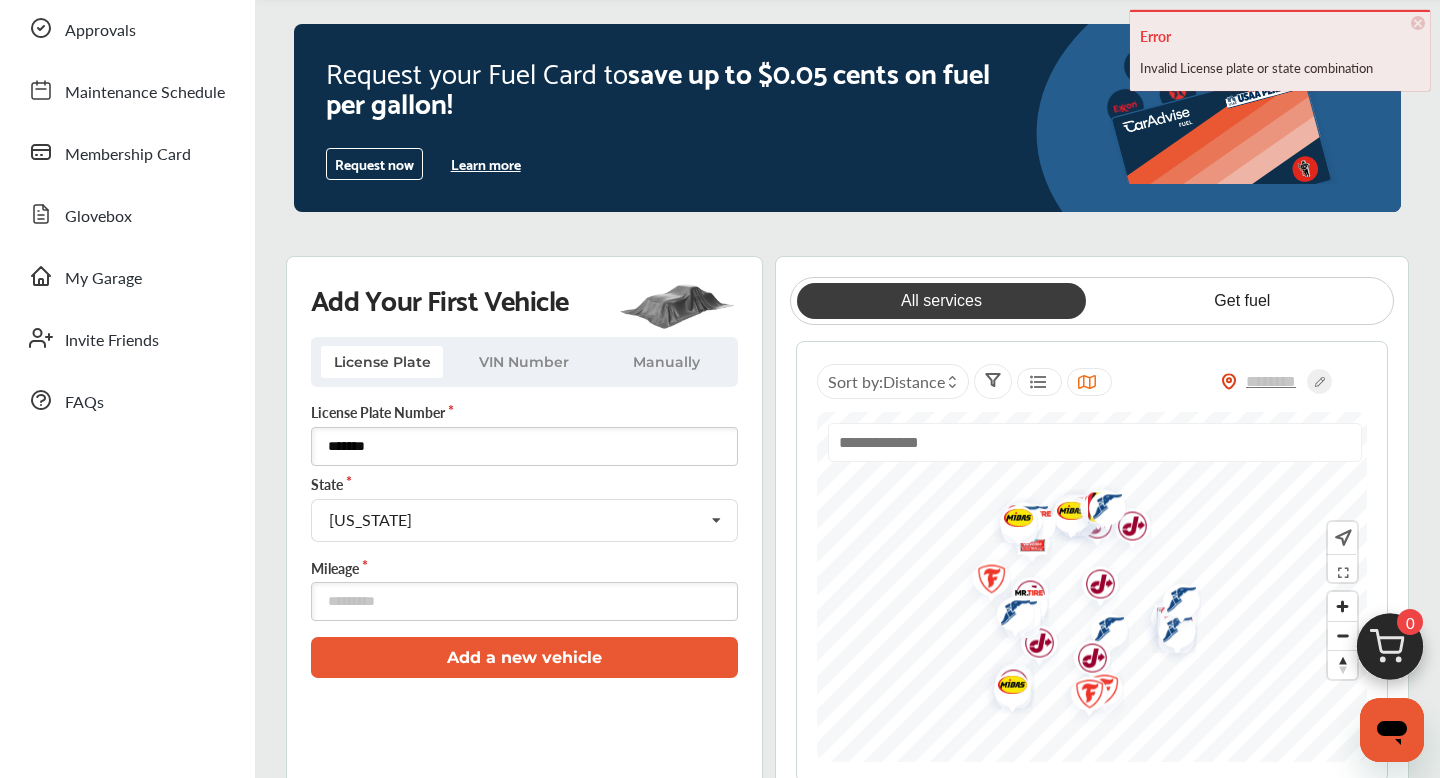click on "*******" at bounding box center [524, 446] 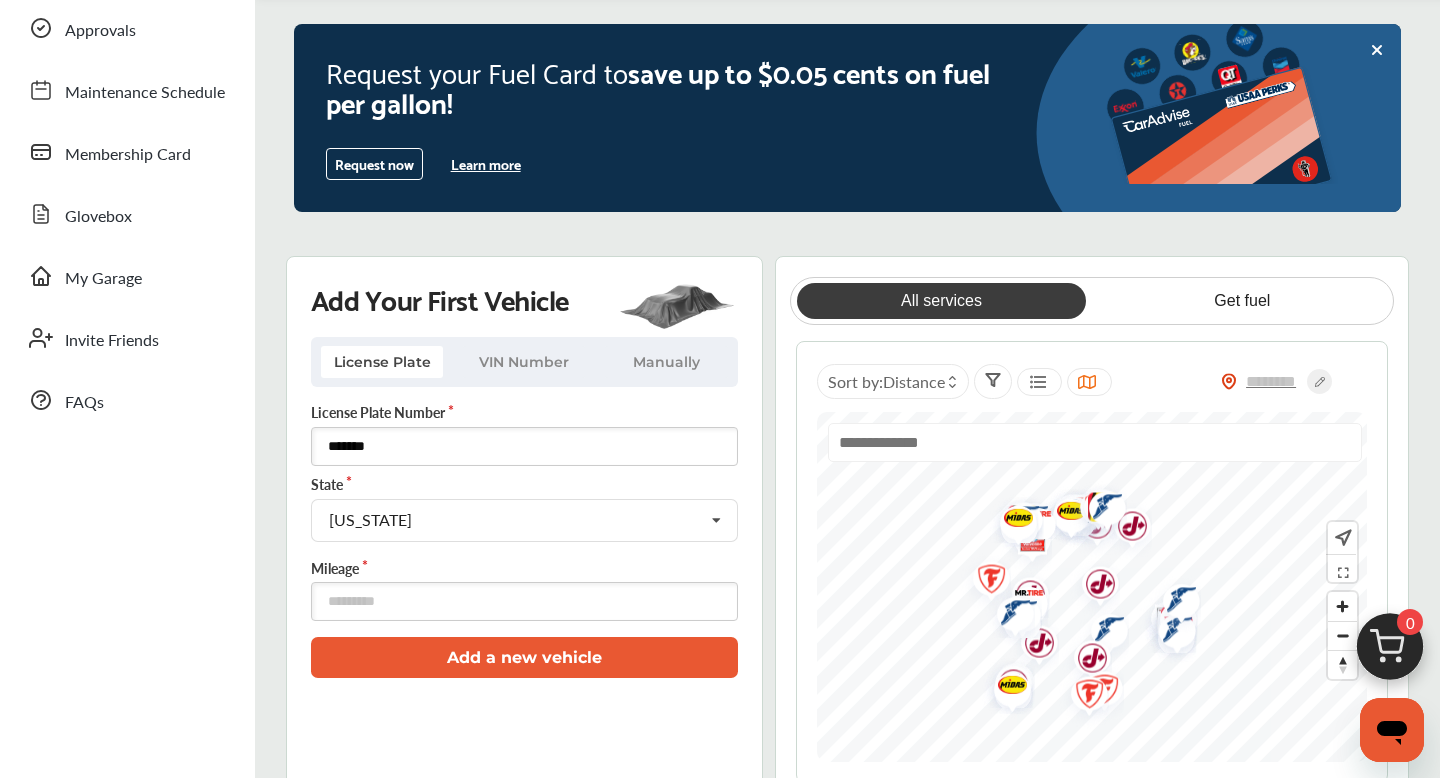 click on "*******" at bounding box center [524, 446] 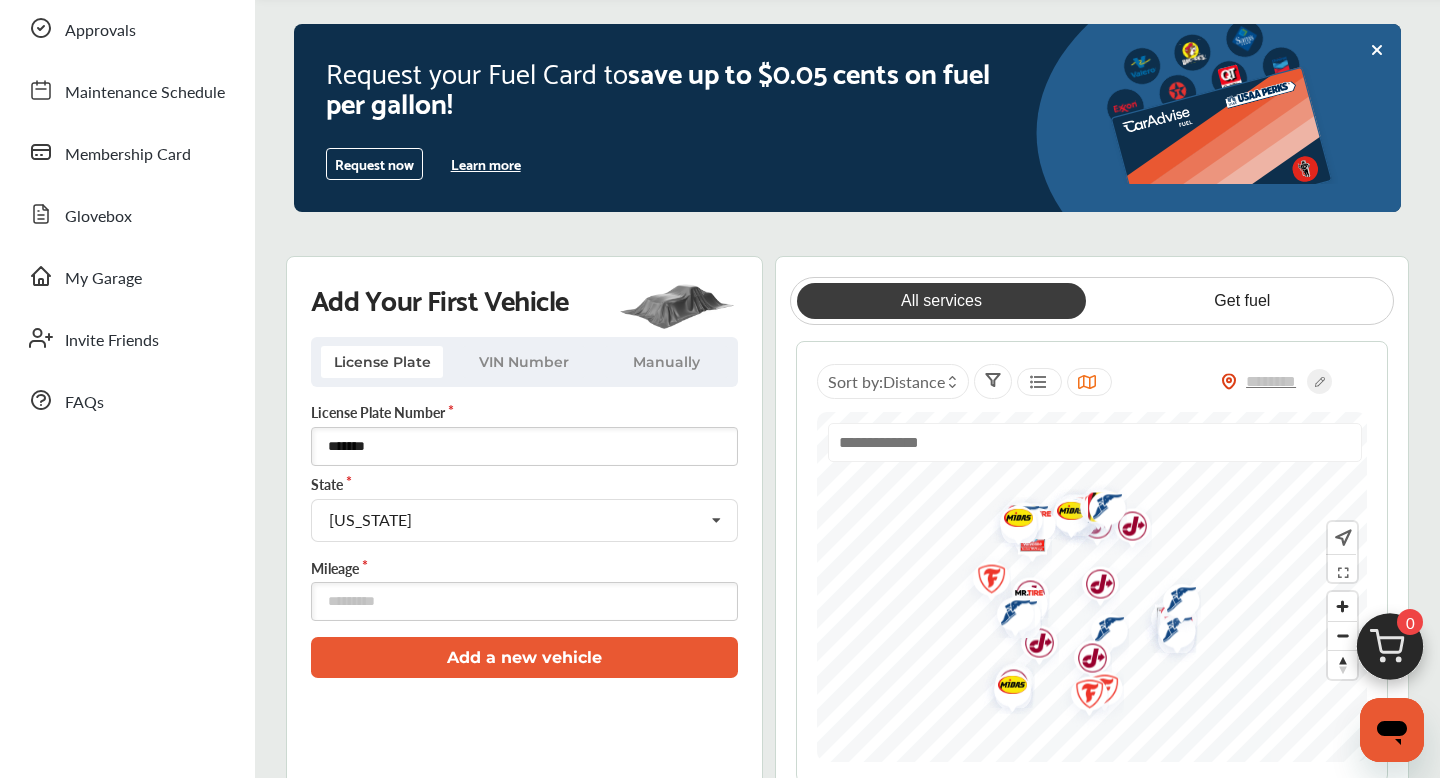 click on "Add a new vehicle" at bounding box center [524, 657] 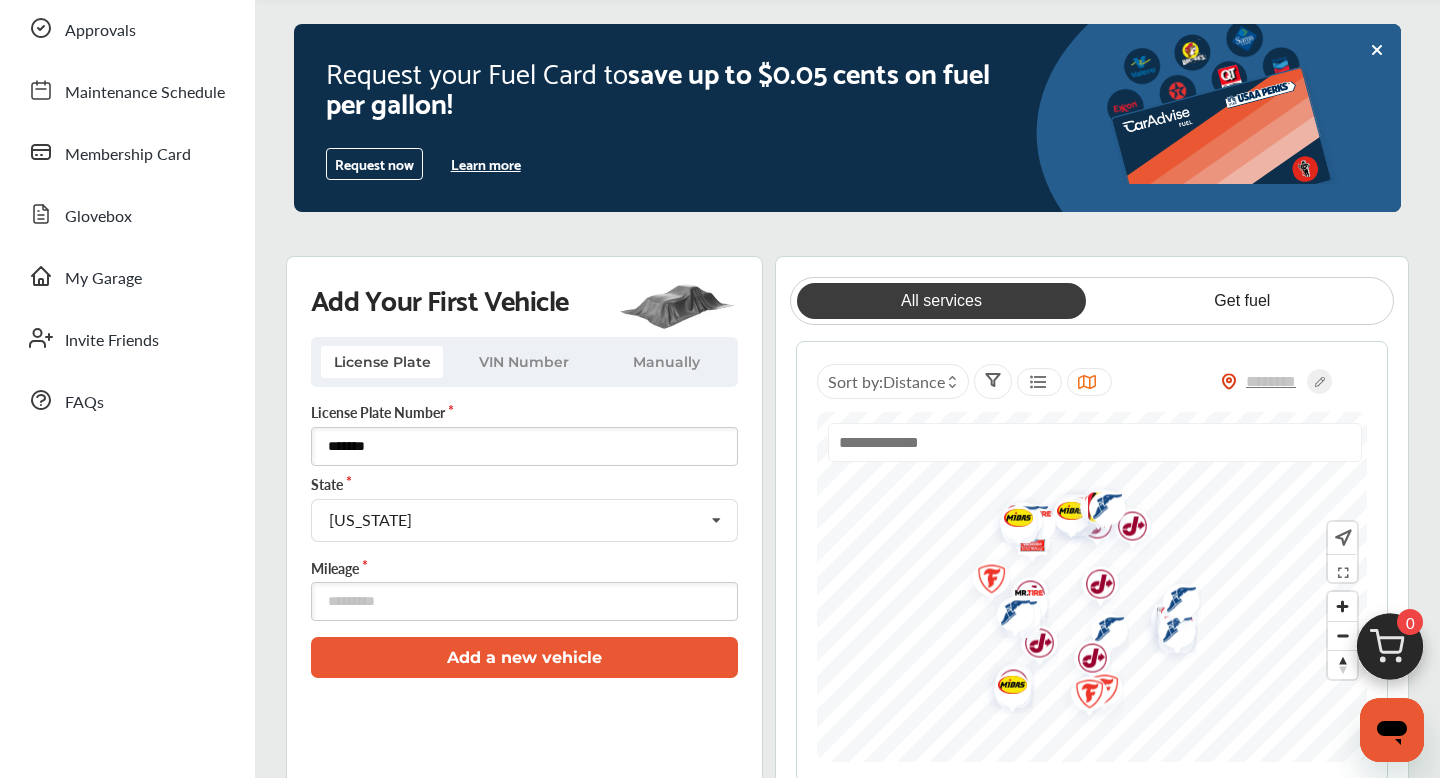 drag, startPoint x: 457, startPoint y: 459, endPoint x: 428, endPoint y: 452, distance: 29.832869 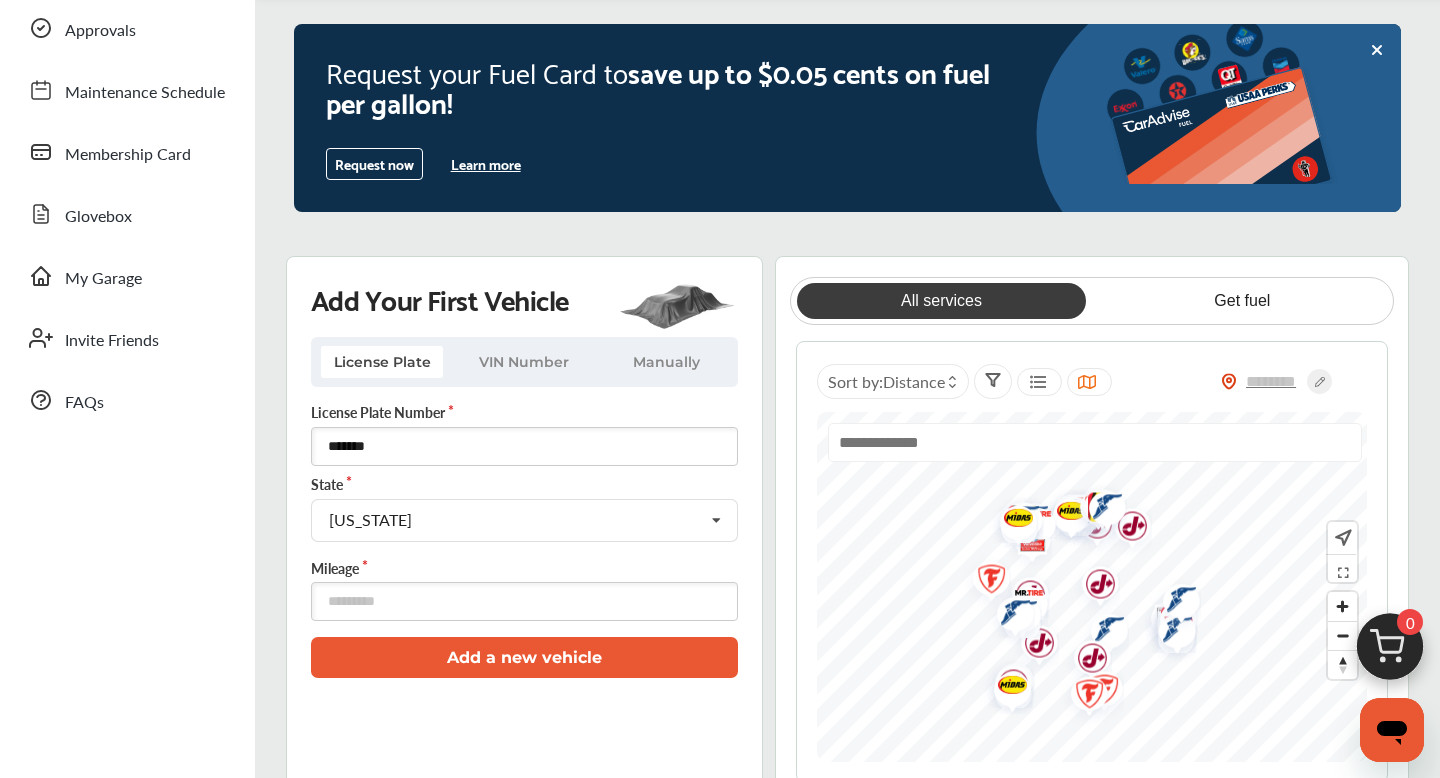 click on "VIN Number" at bounding box center (524, 362) 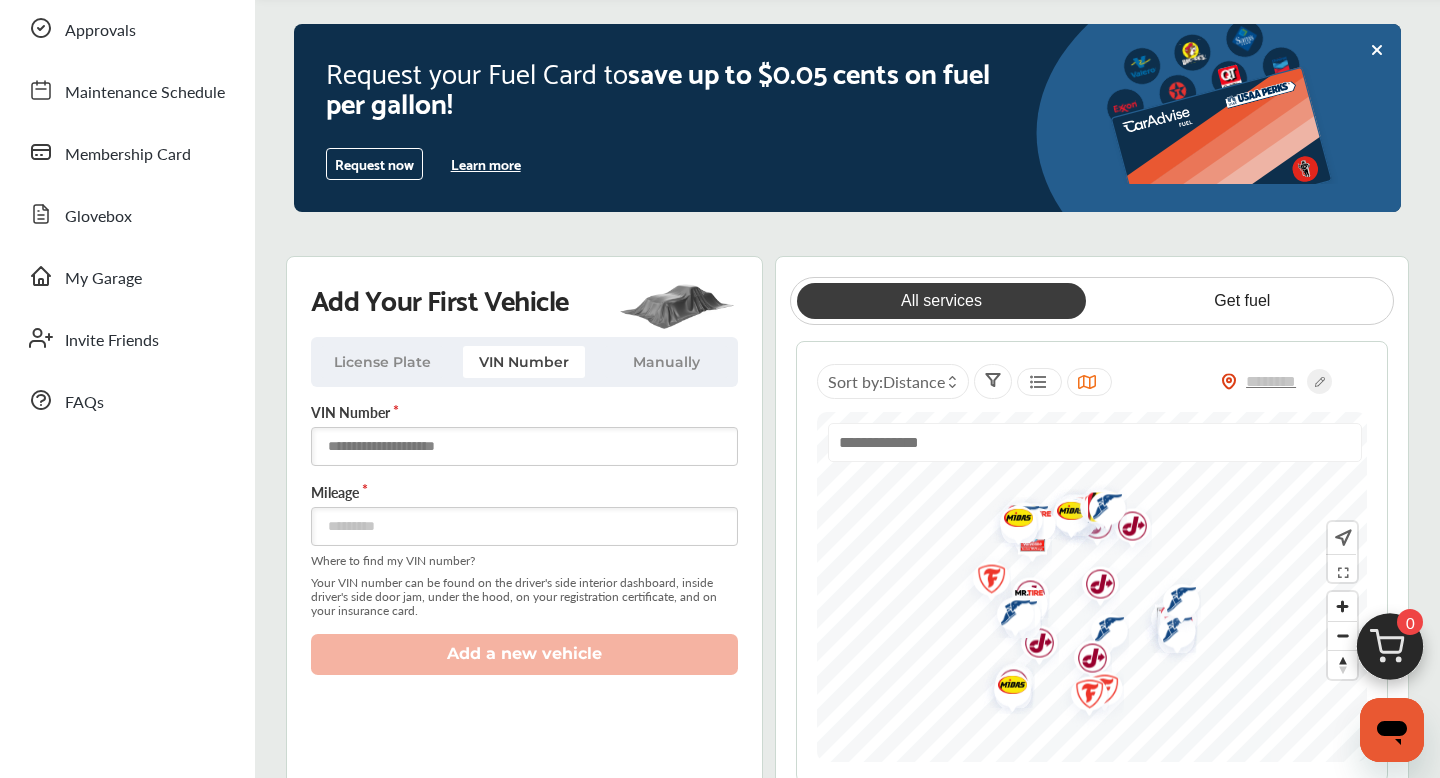click at bounding box center (524, 446) 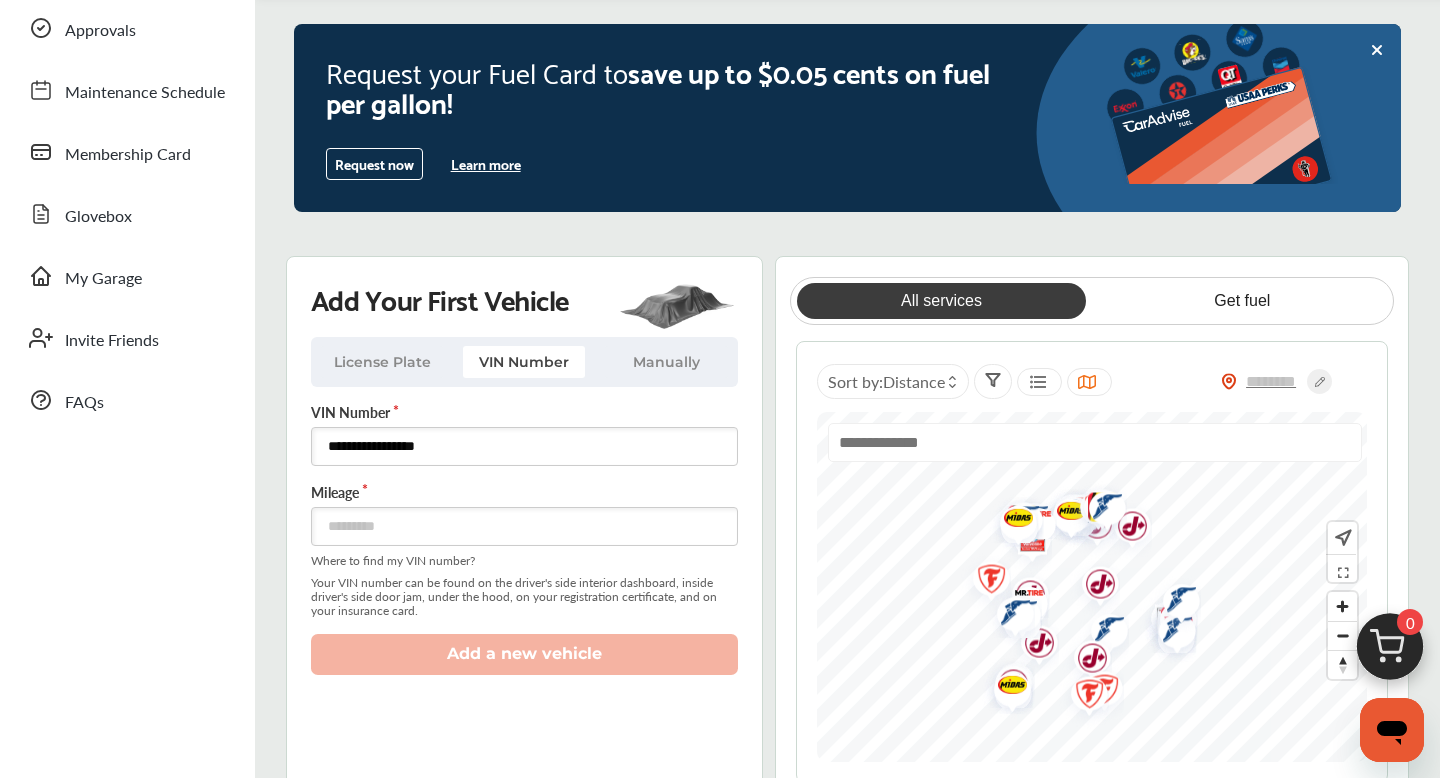 type on "**********" 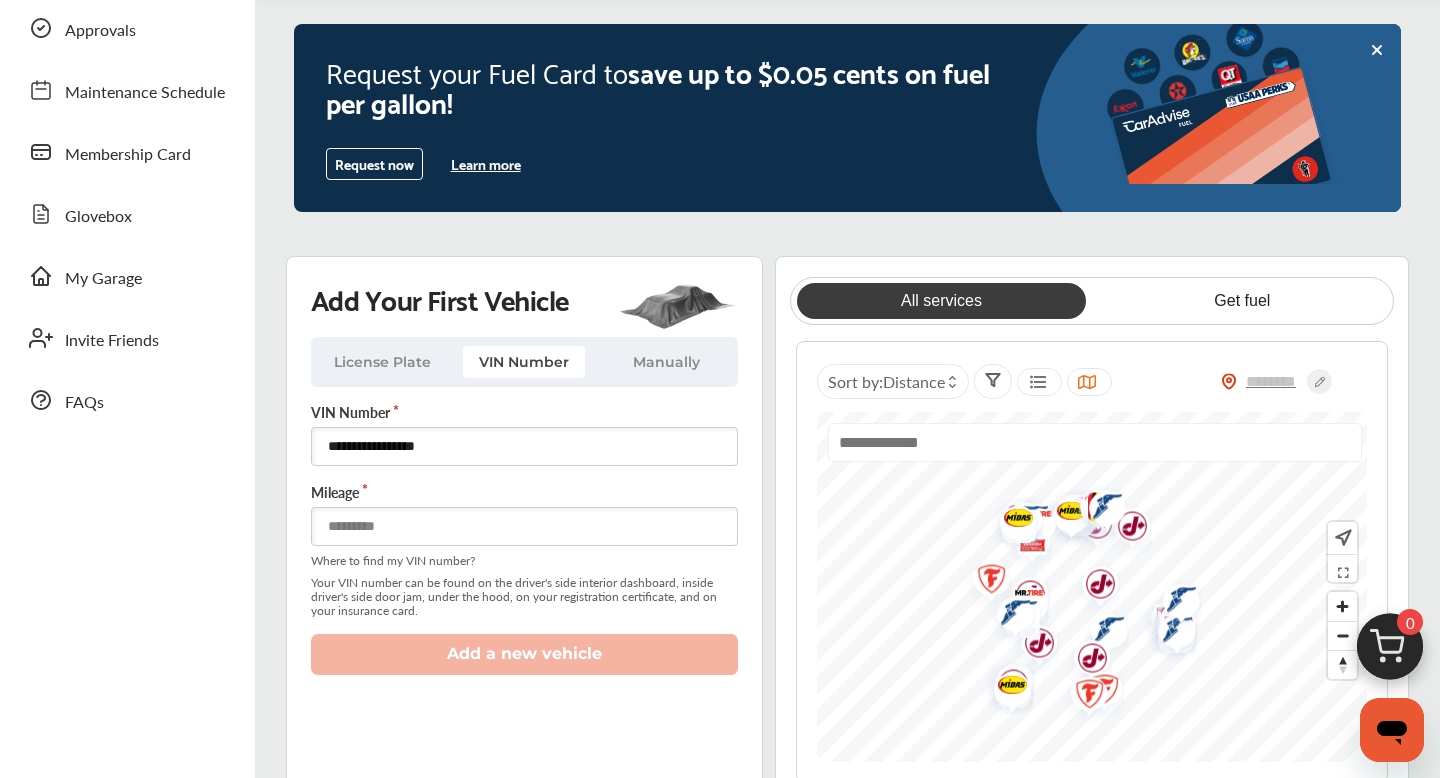 click at bounding box center [524, 526] 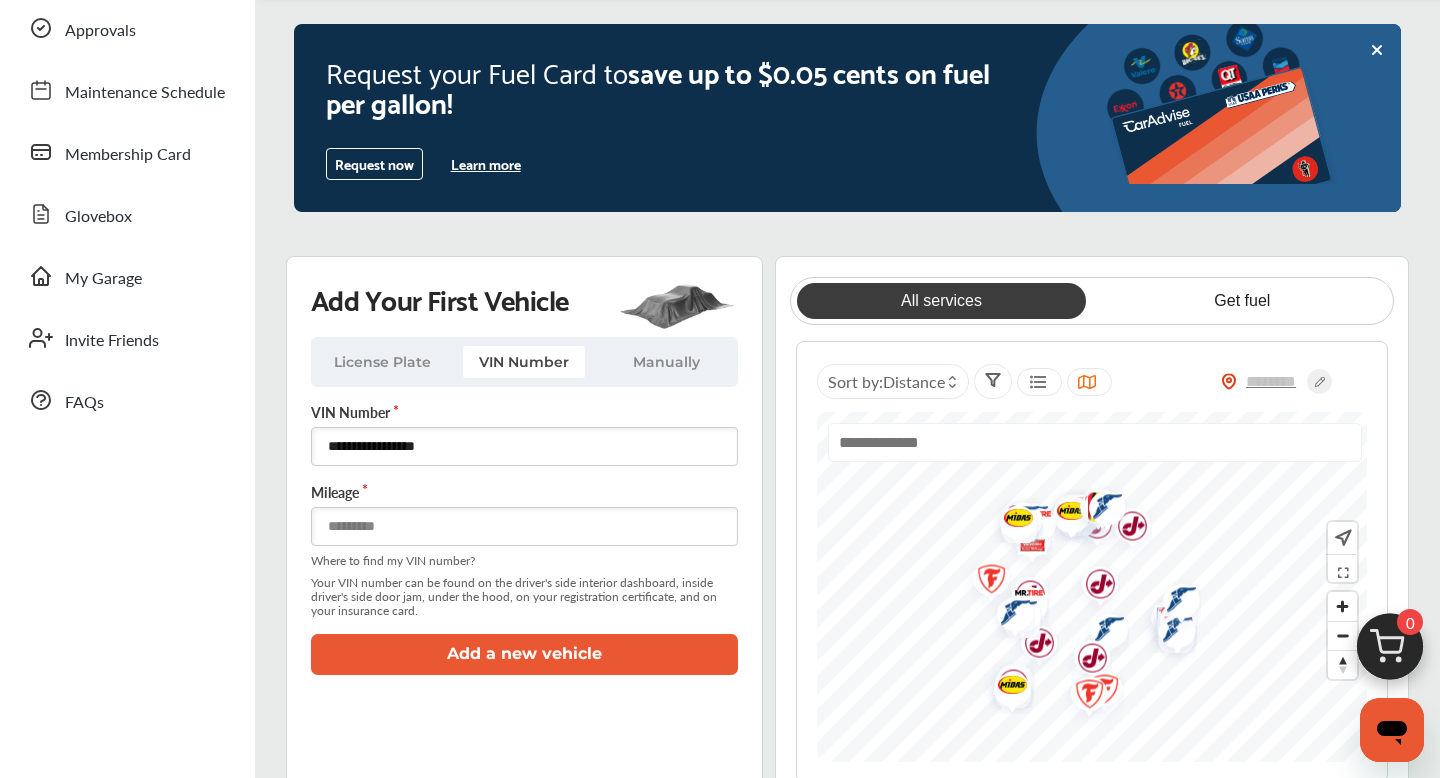 type on "*****" 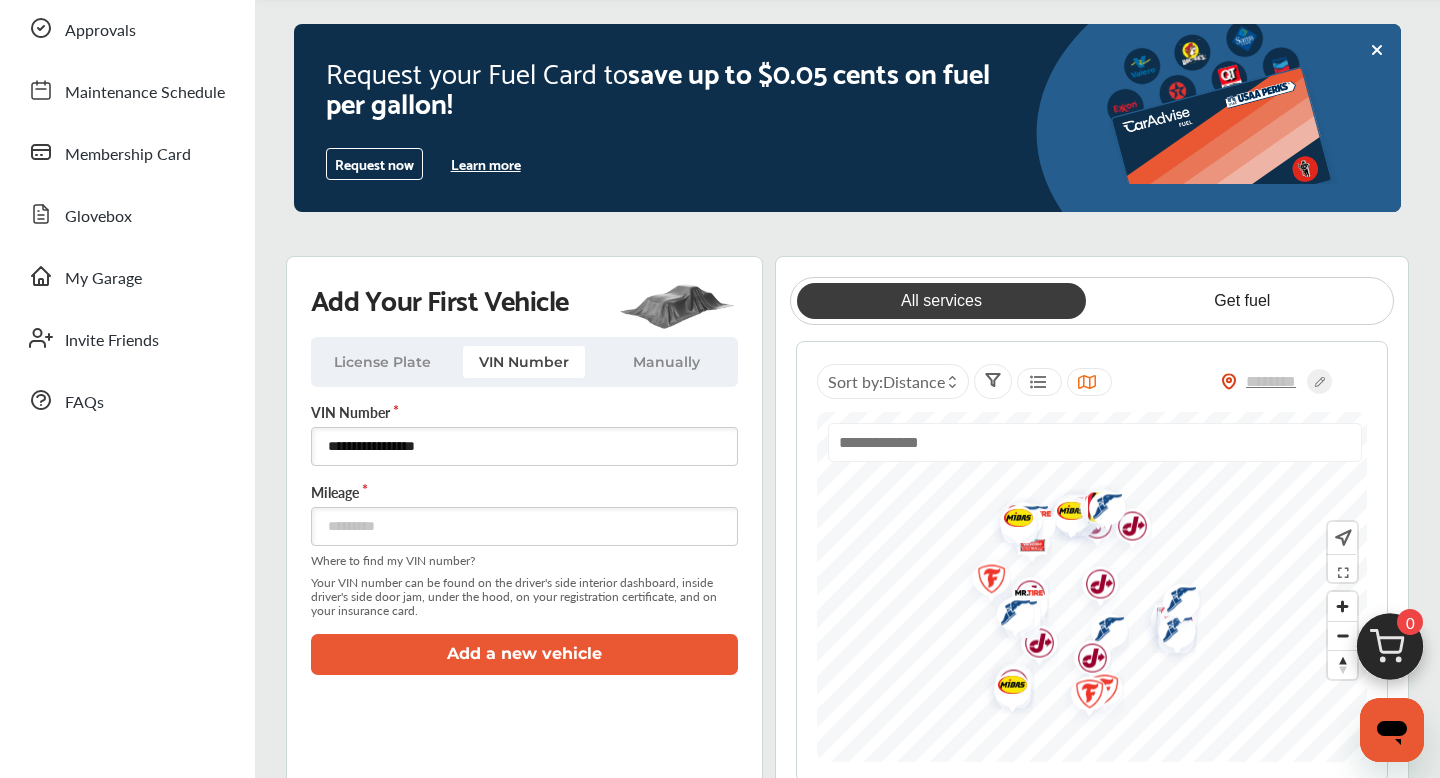 click on "Add a new vehicle" at bounding box center [524, 654] 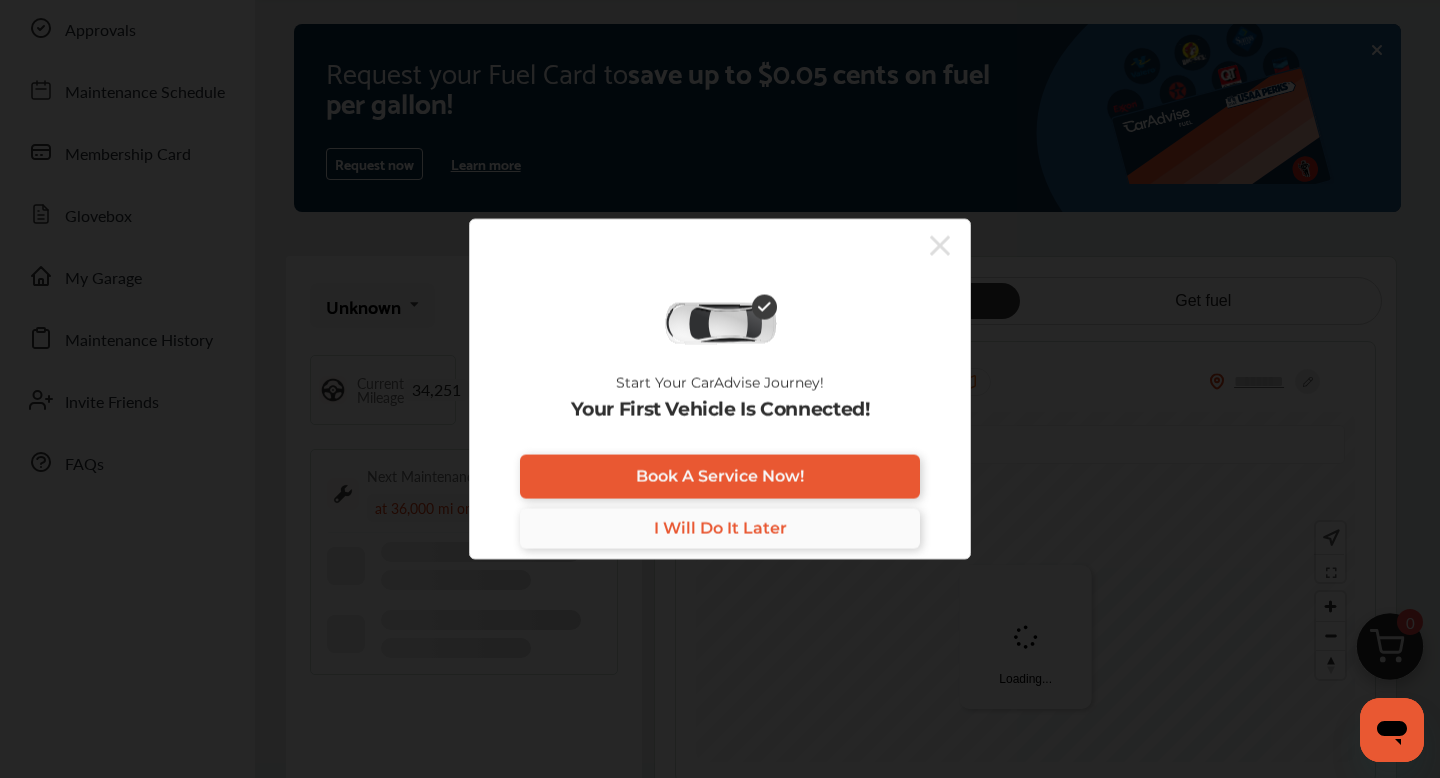 click on "I Will Do It Later" at bounding box center (720, 528) 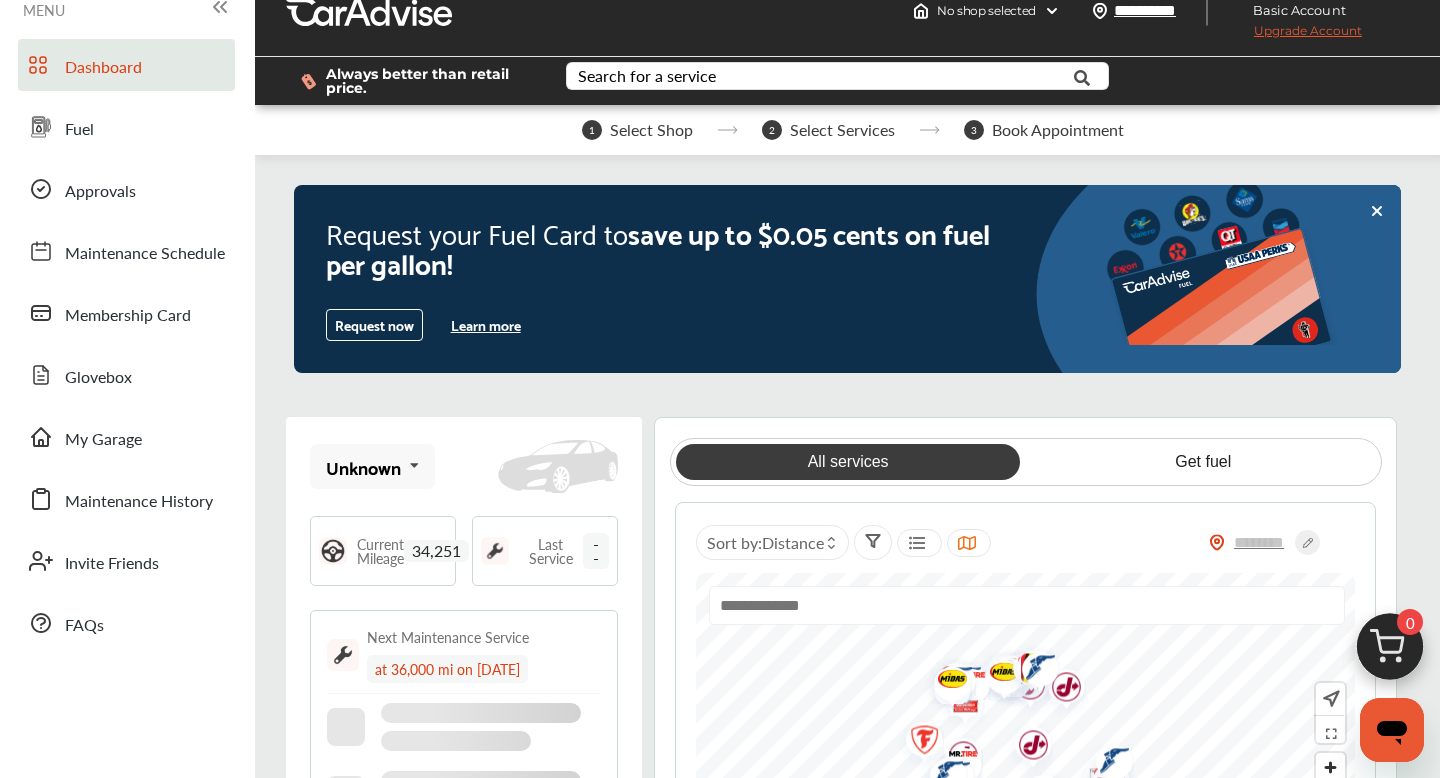 scroll, scrollTop: 0, scrollLeft: 0, axis: both 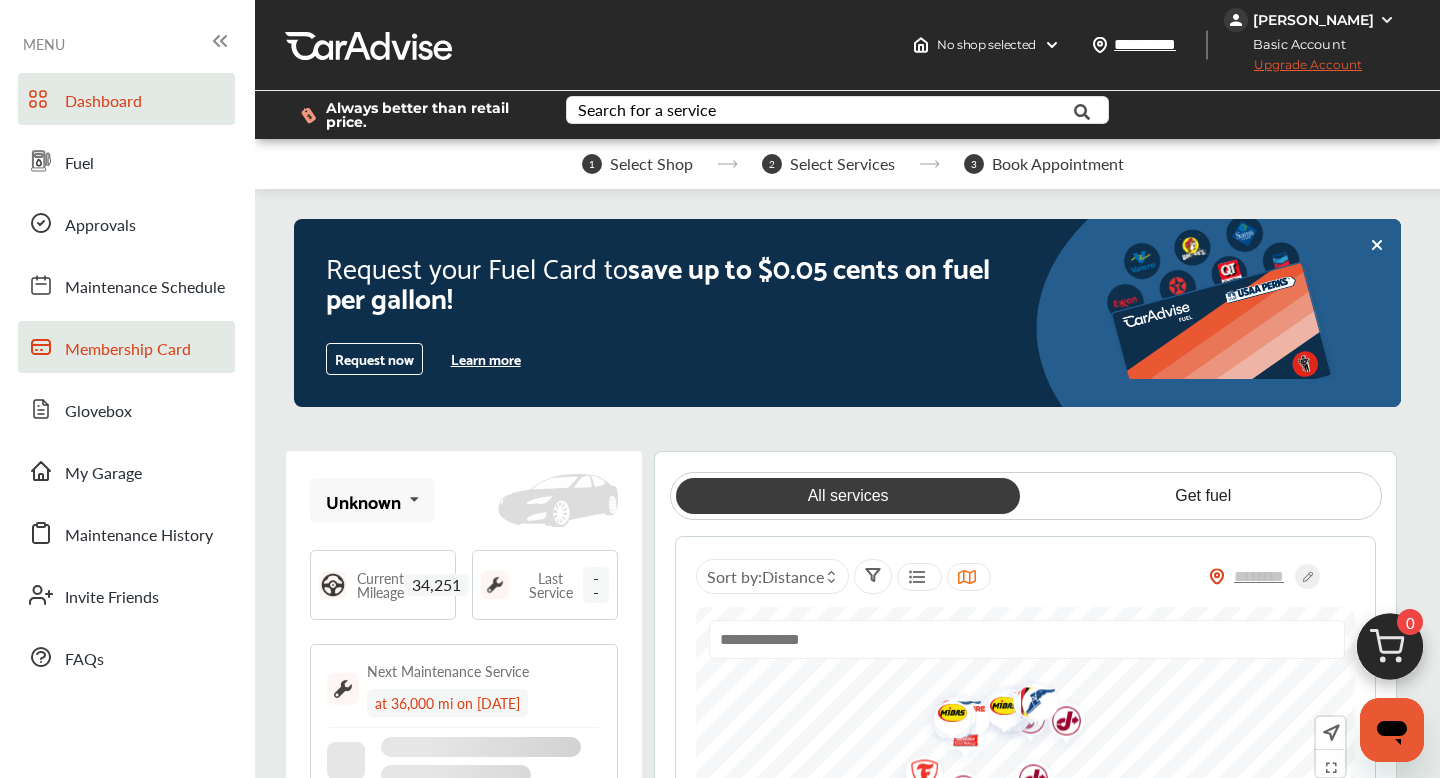 click on "Membership Card" at bounding box center [128, 350] 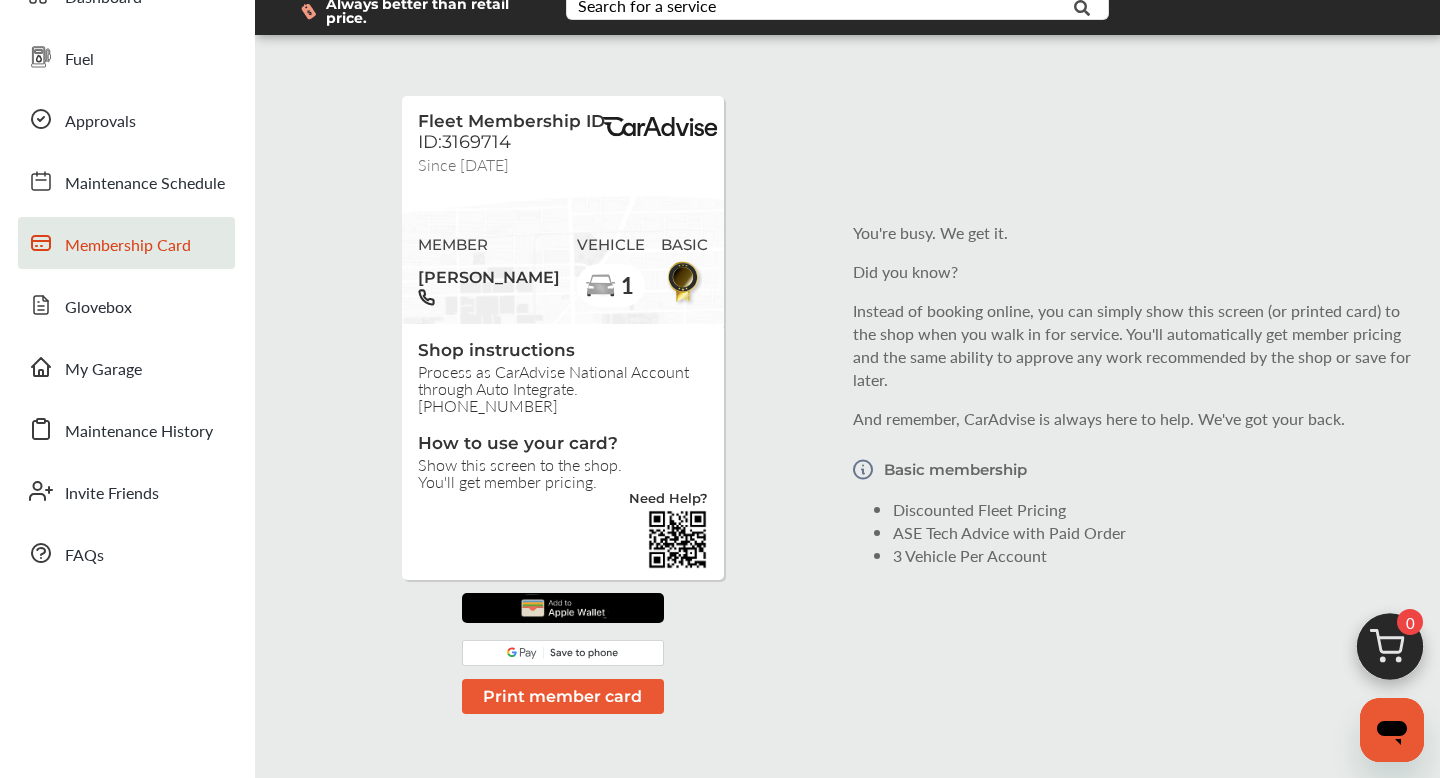 scroll, scrollTop: 99, scrollLeft: 0, axis: vertical 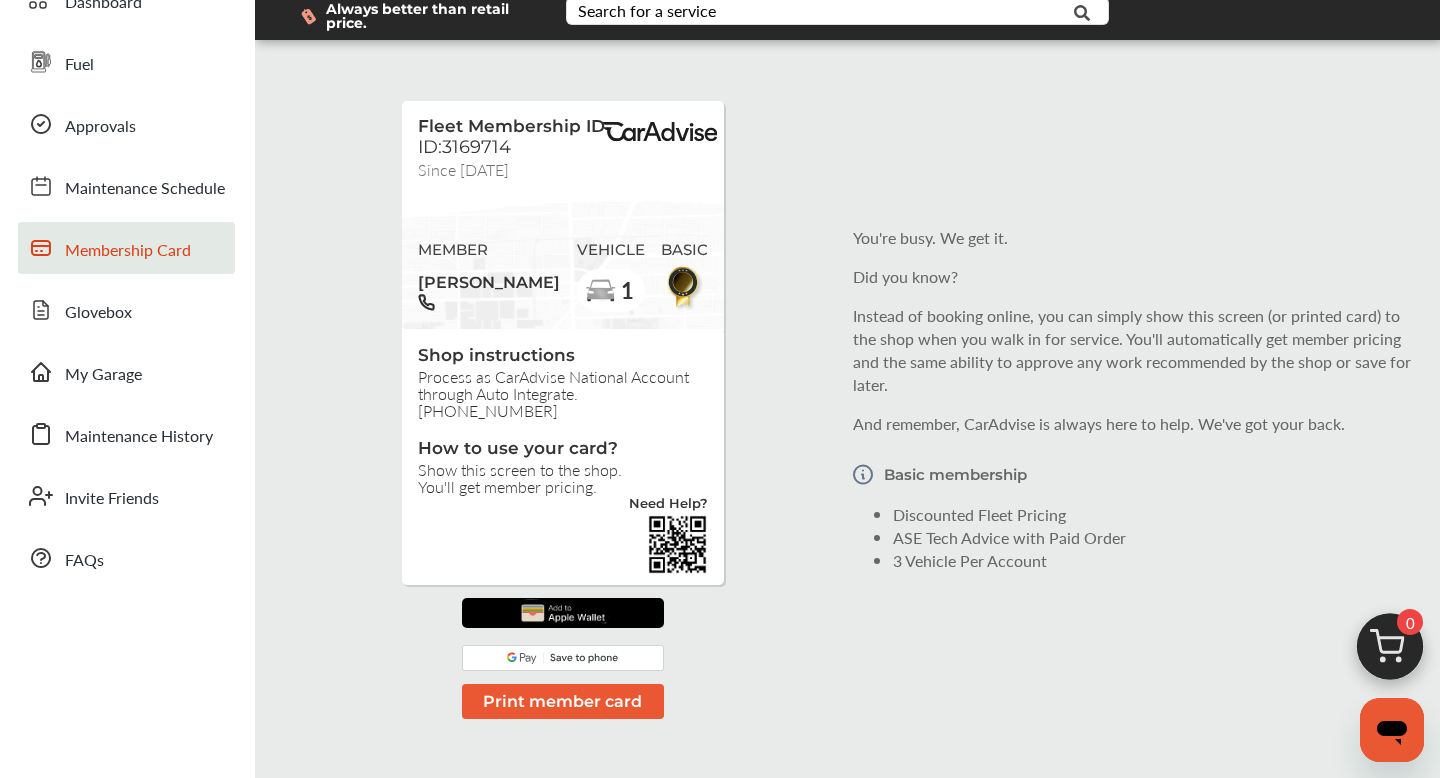 click at bounding box center (563, 613) 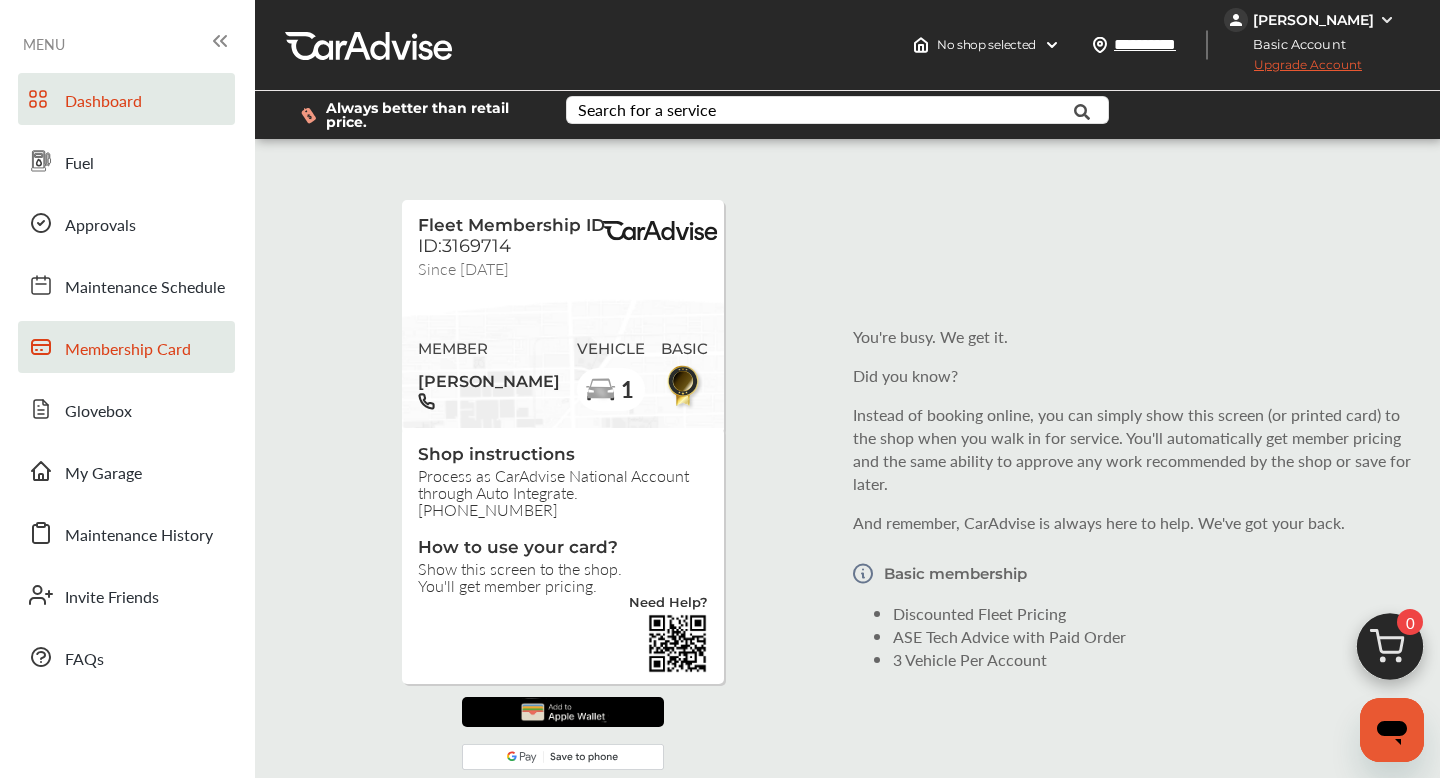 click on "Dashboard" at bounding box center (103, 102) 